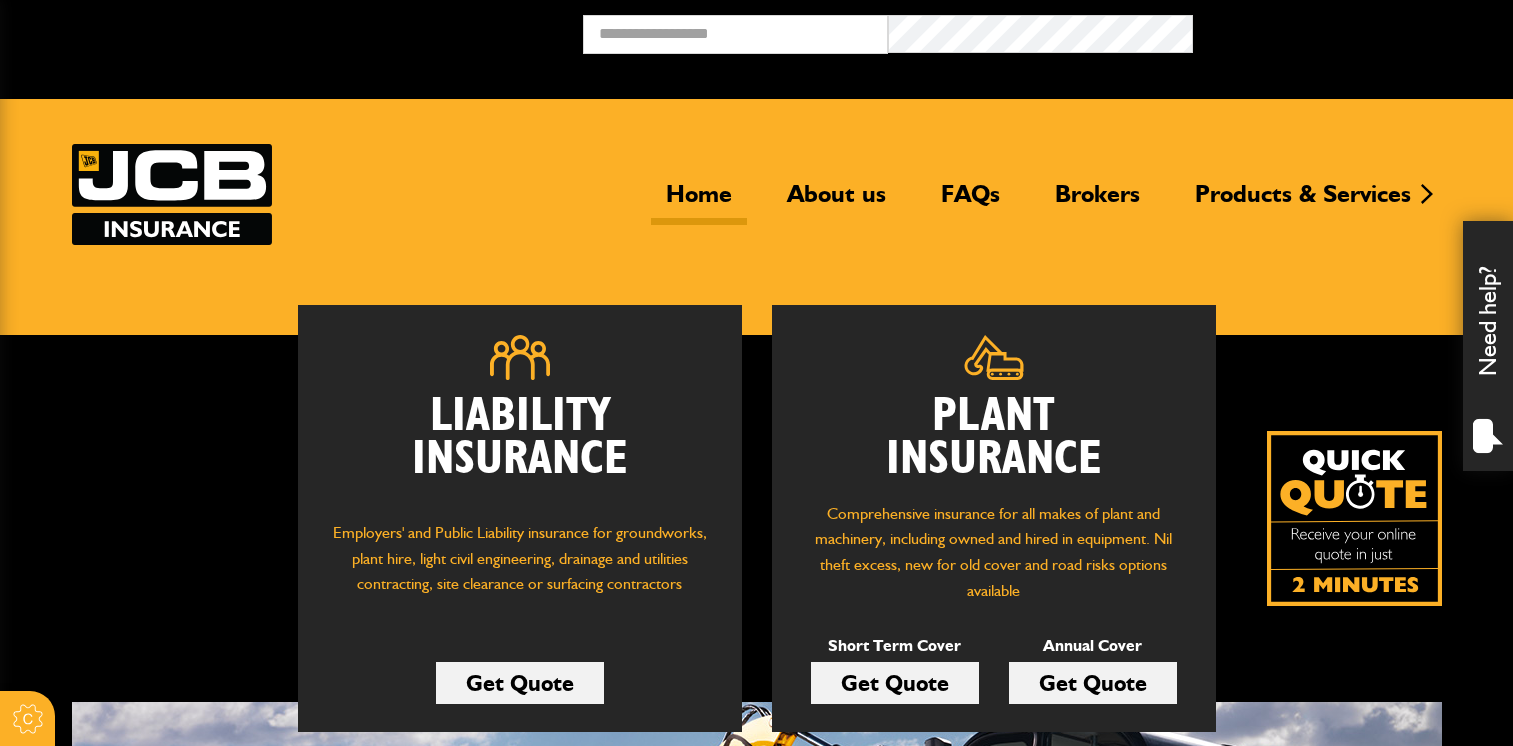 scroll, scrollTop: 0, scrollLeft: 0, axis: both 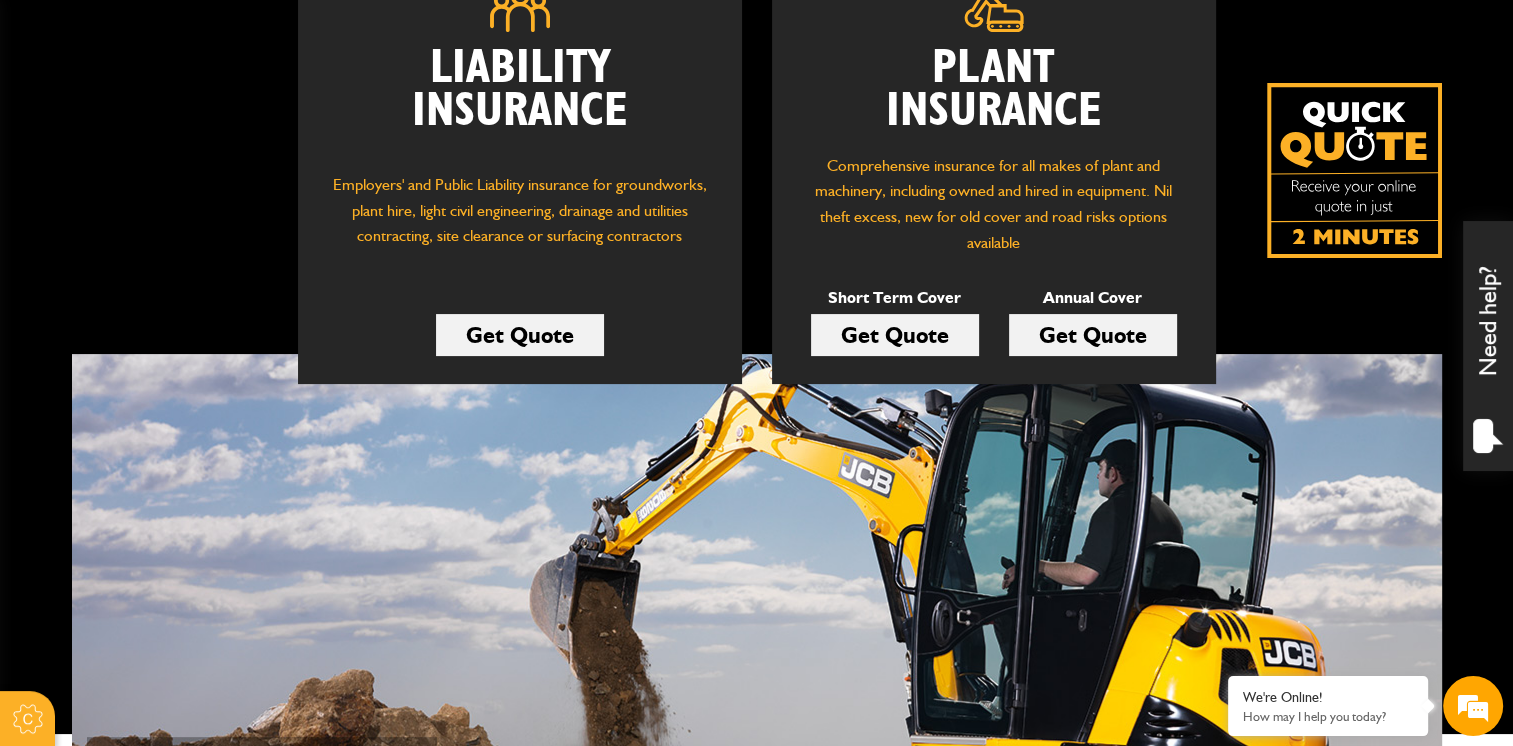 click on "Get Quote" at bounding box center [895, 335] 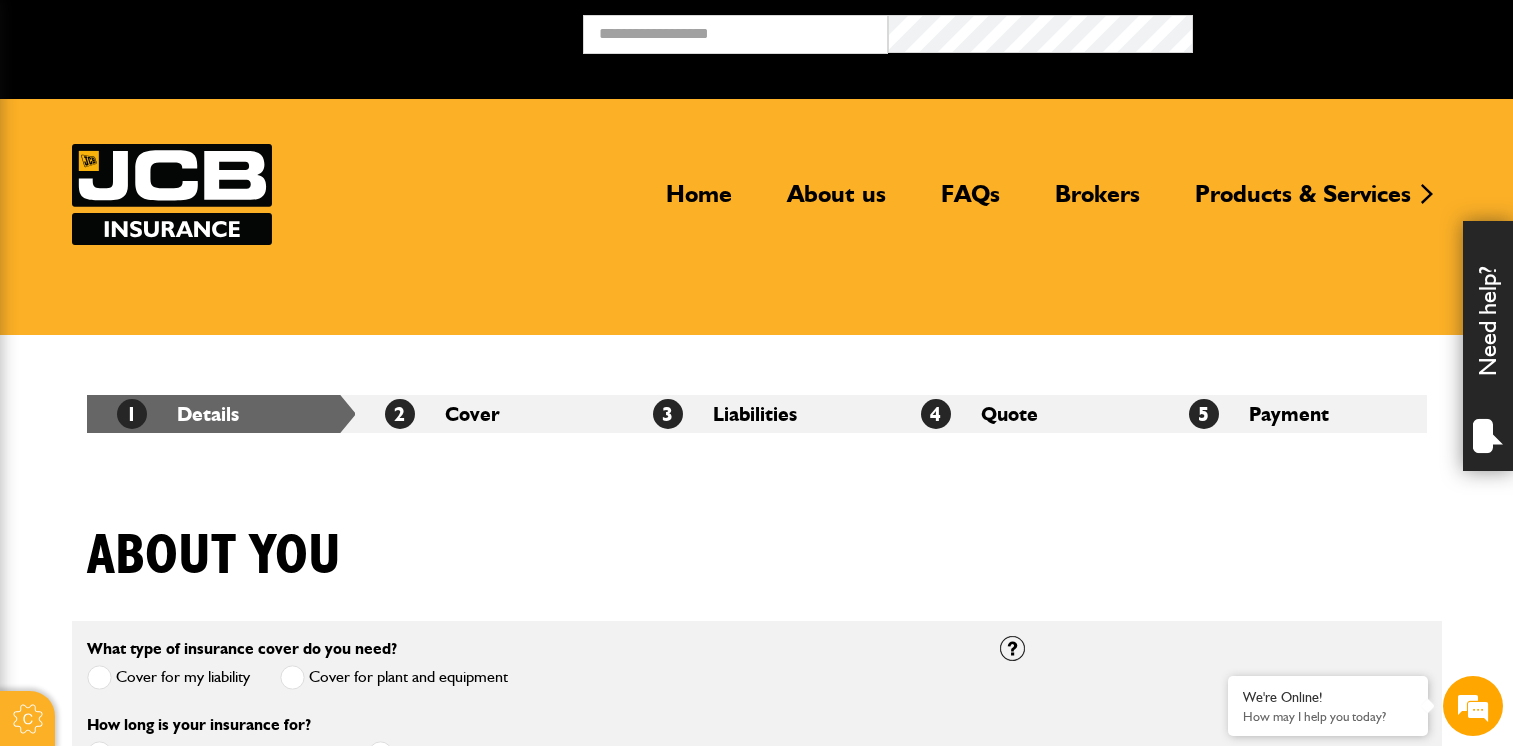 scroll, scrollTop: 0, scrollLeft: 0, axis: both 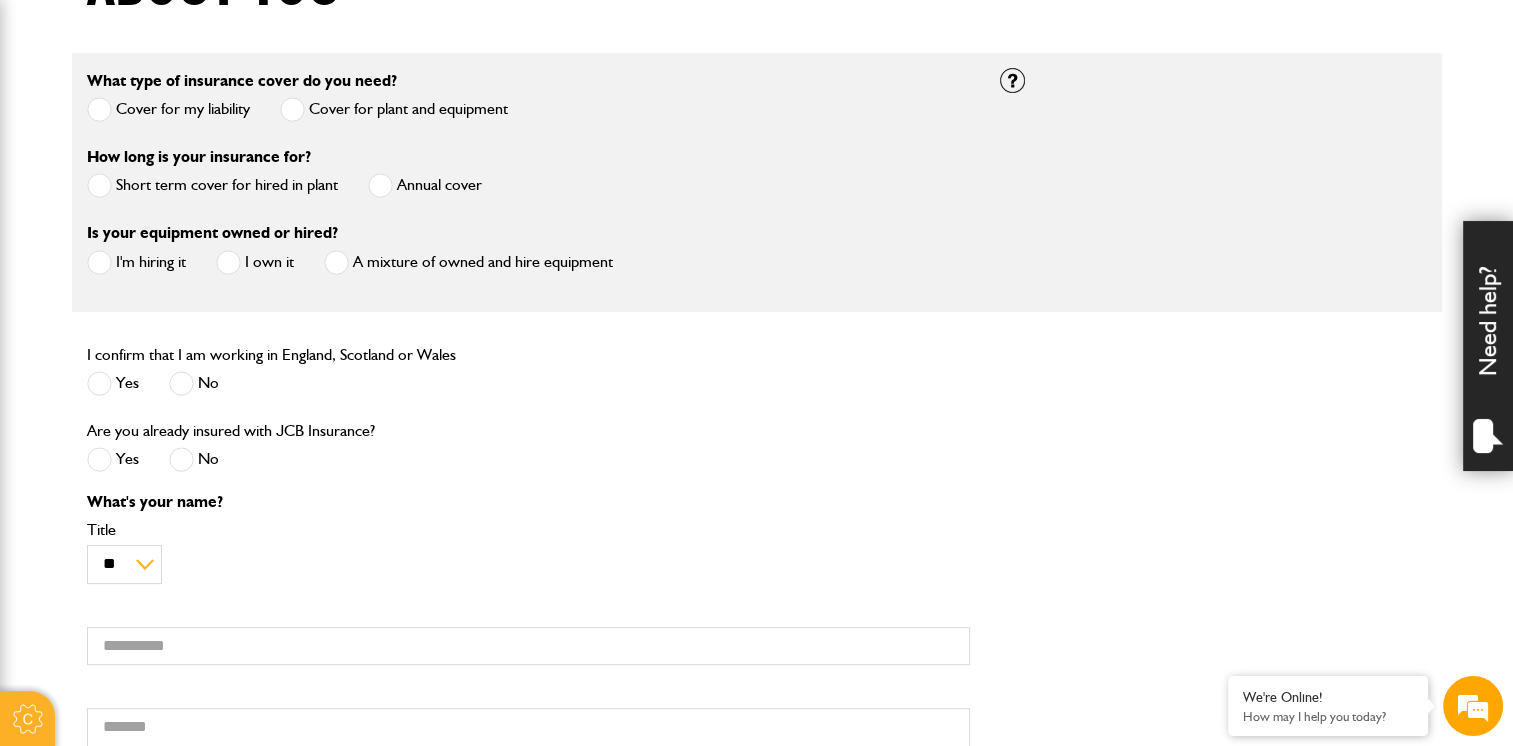 click at bounding box center (99, 185) 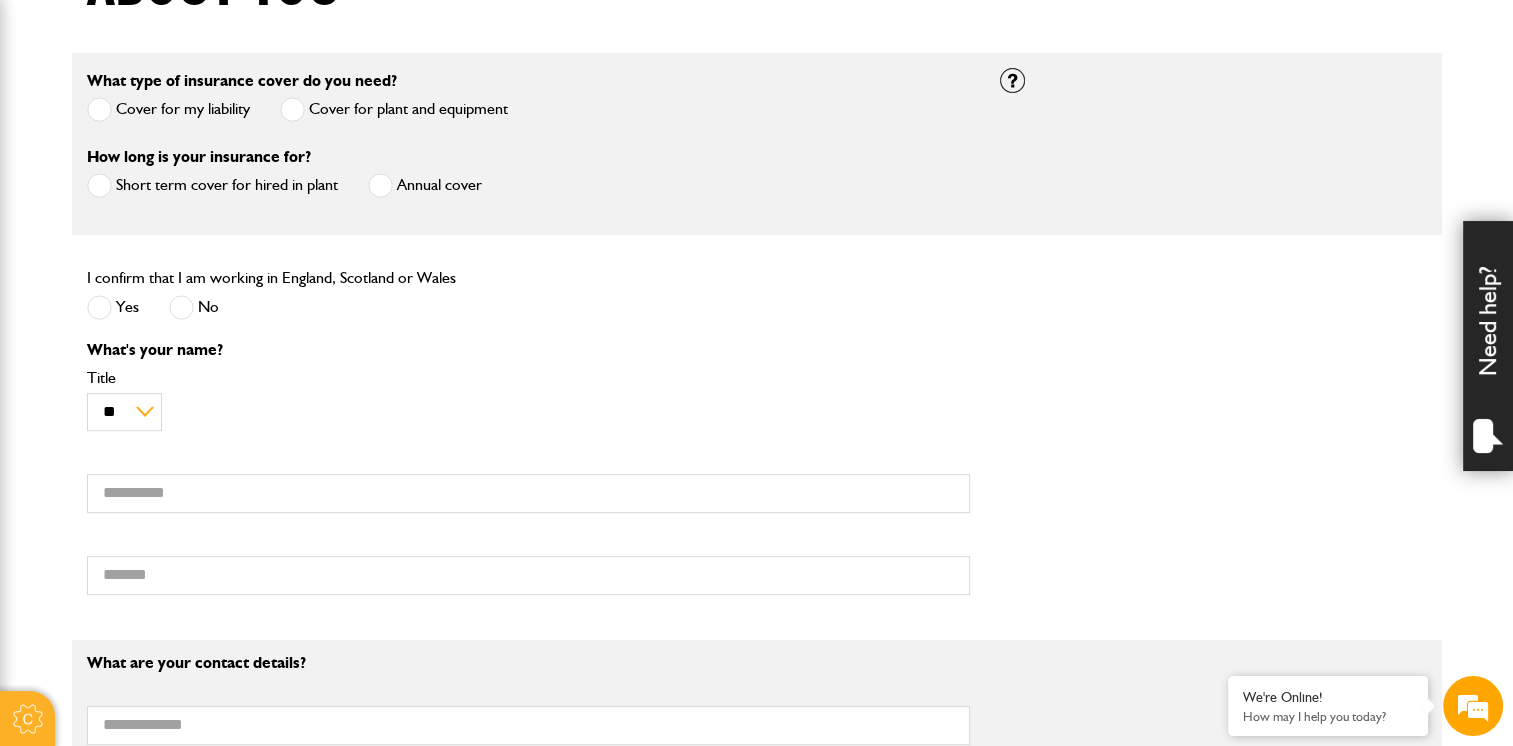 click at bounding box center [99, 307] 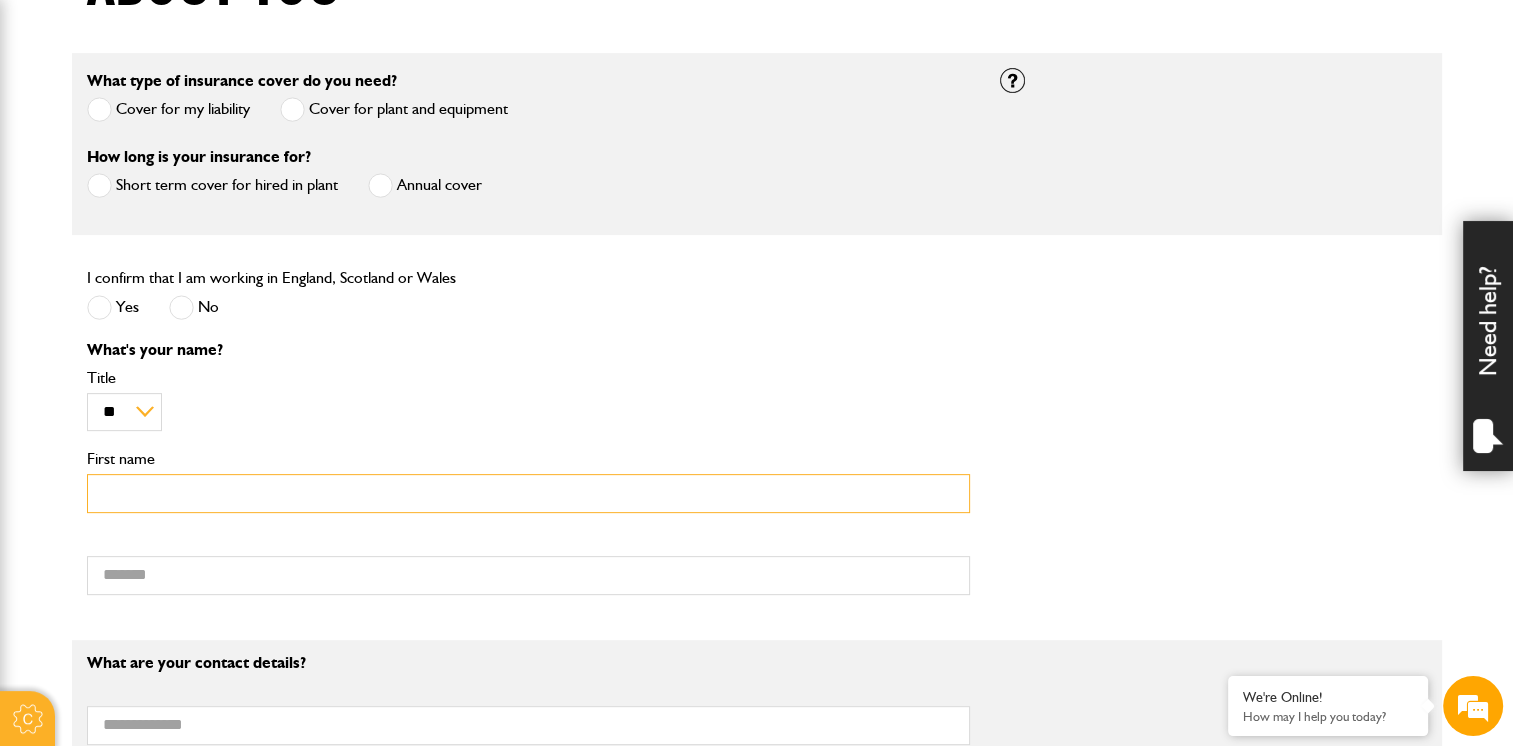 click on "First name" at bounding box center (528, 493) 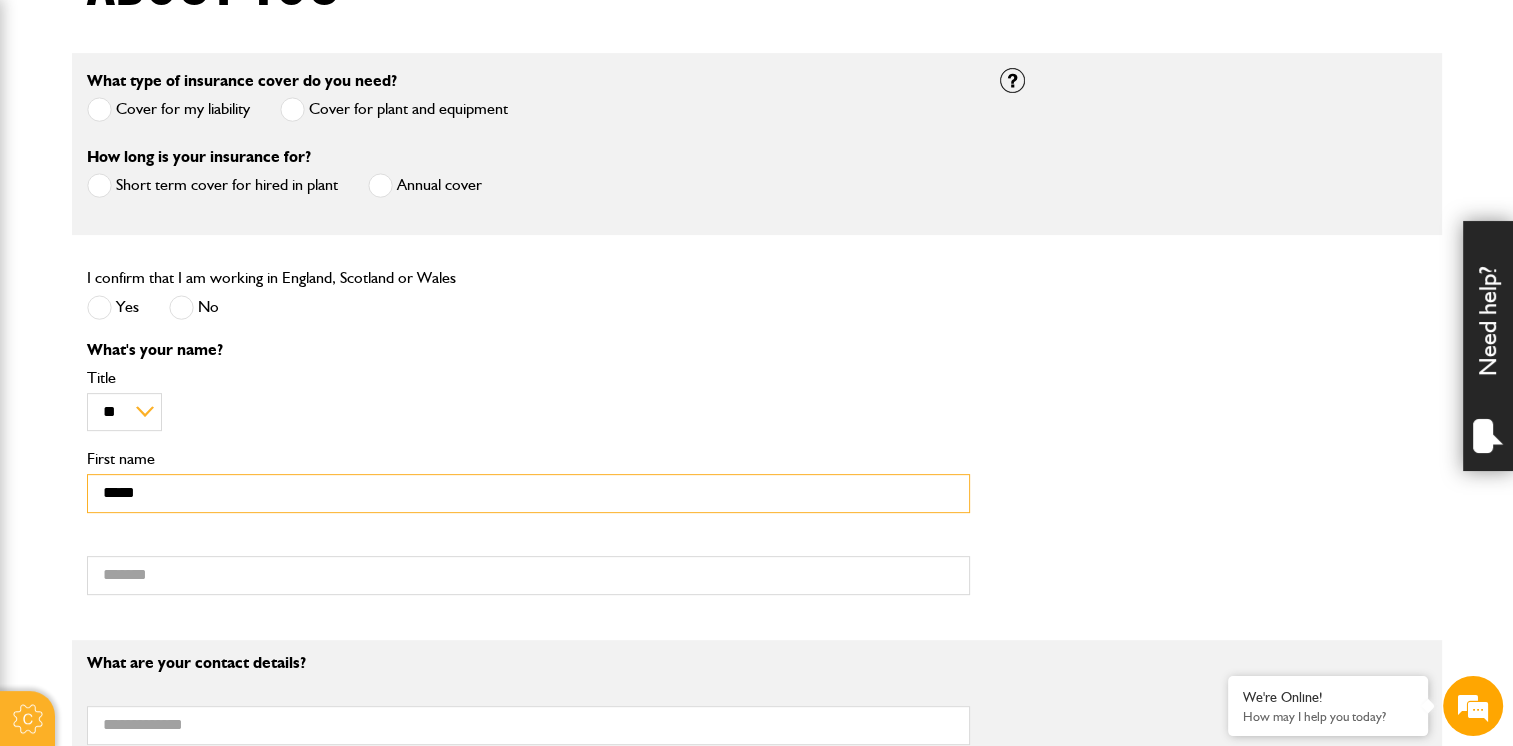 type on "*******" 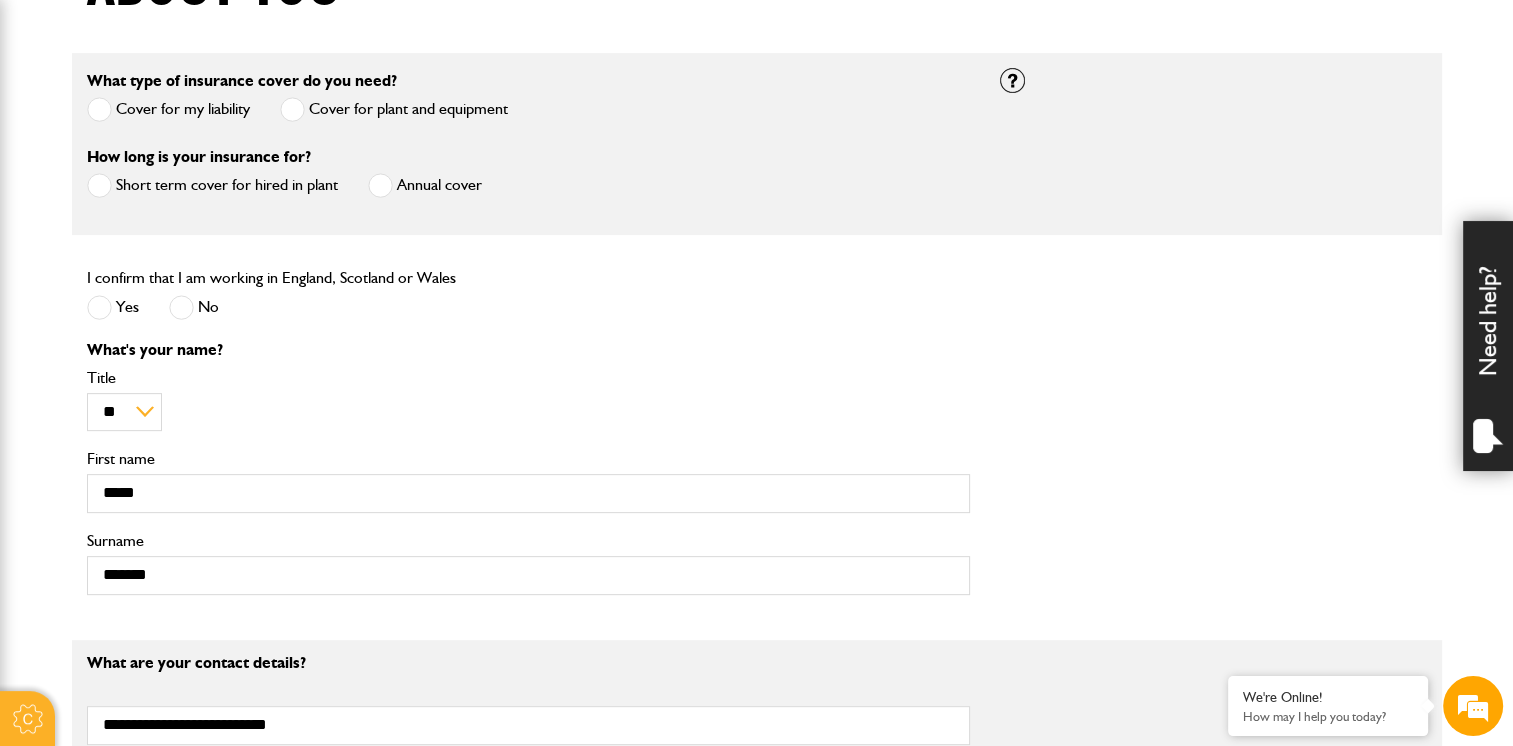 type on "**********" 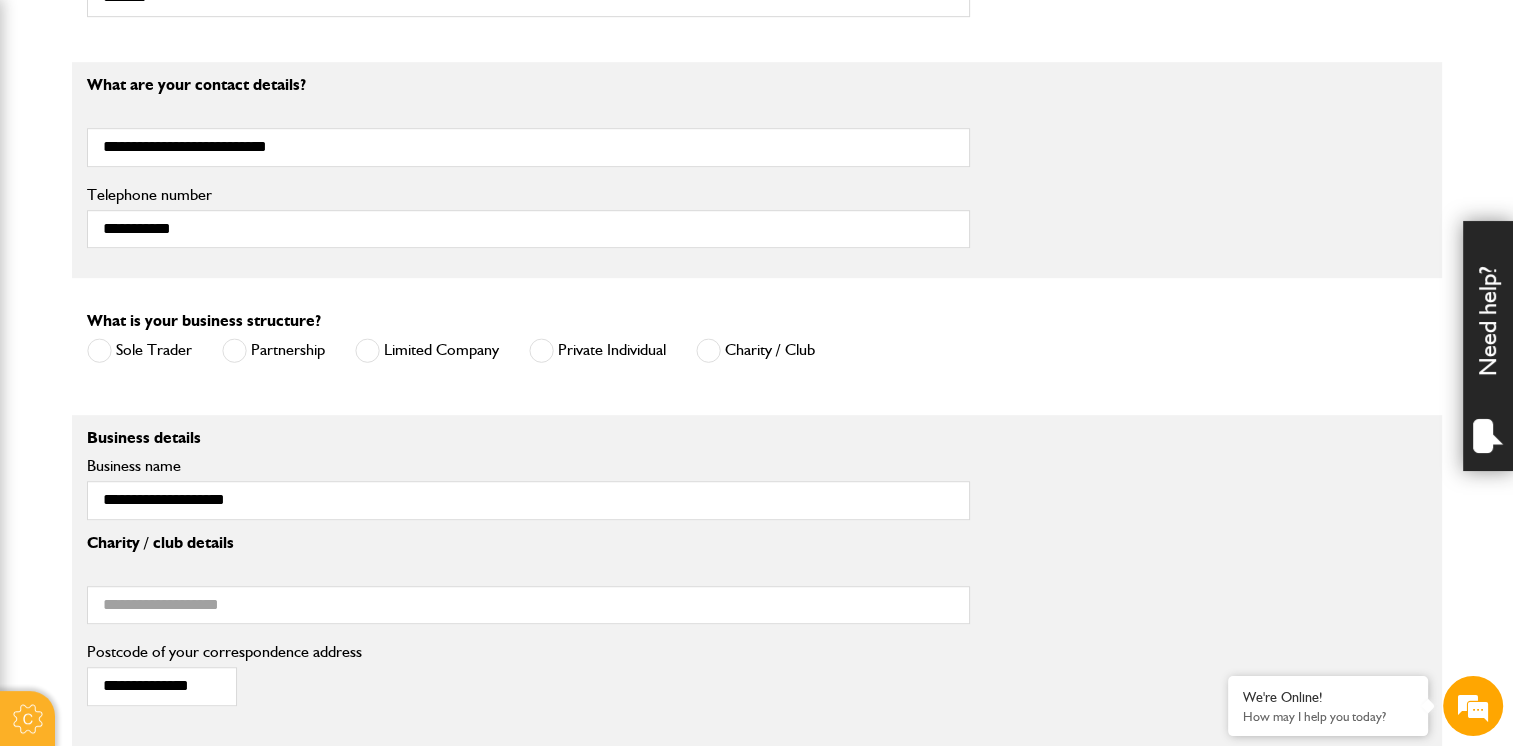 scroll, scrollTop: 1188, scrollLeft: 0, axis: vertical 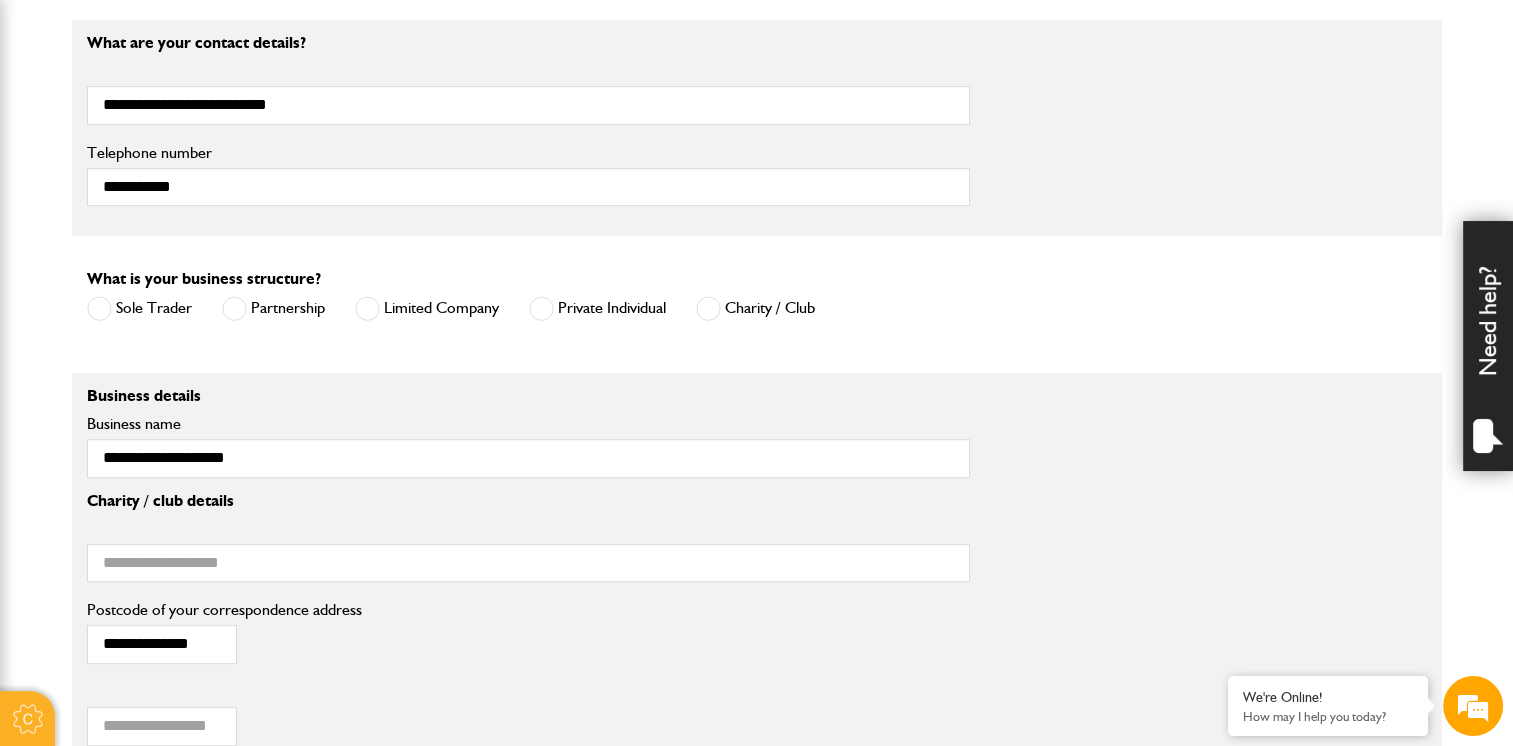 click on "Charity / Club" at bounding box center (755, 310) 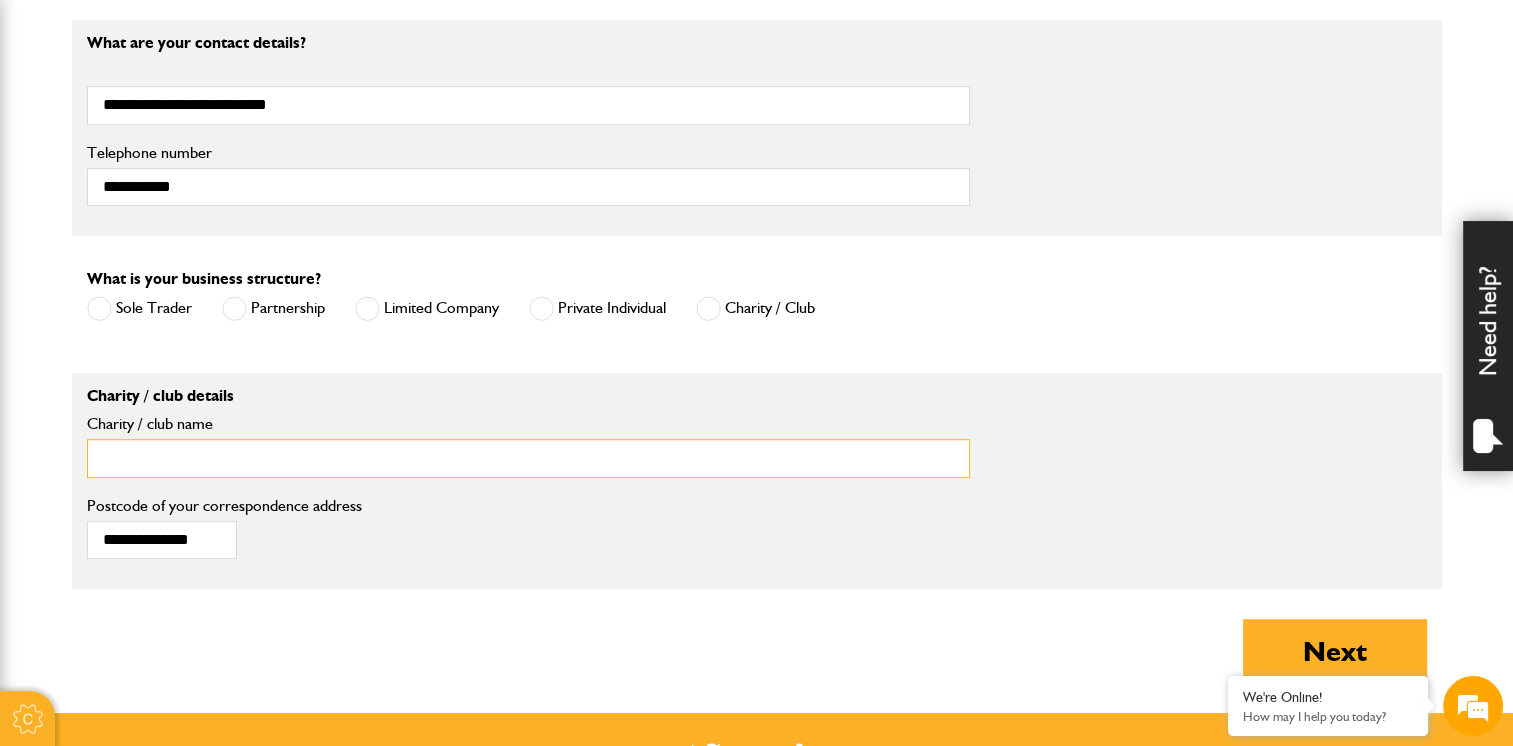 click on "Charity / club name" at bounding box center [528, 458] 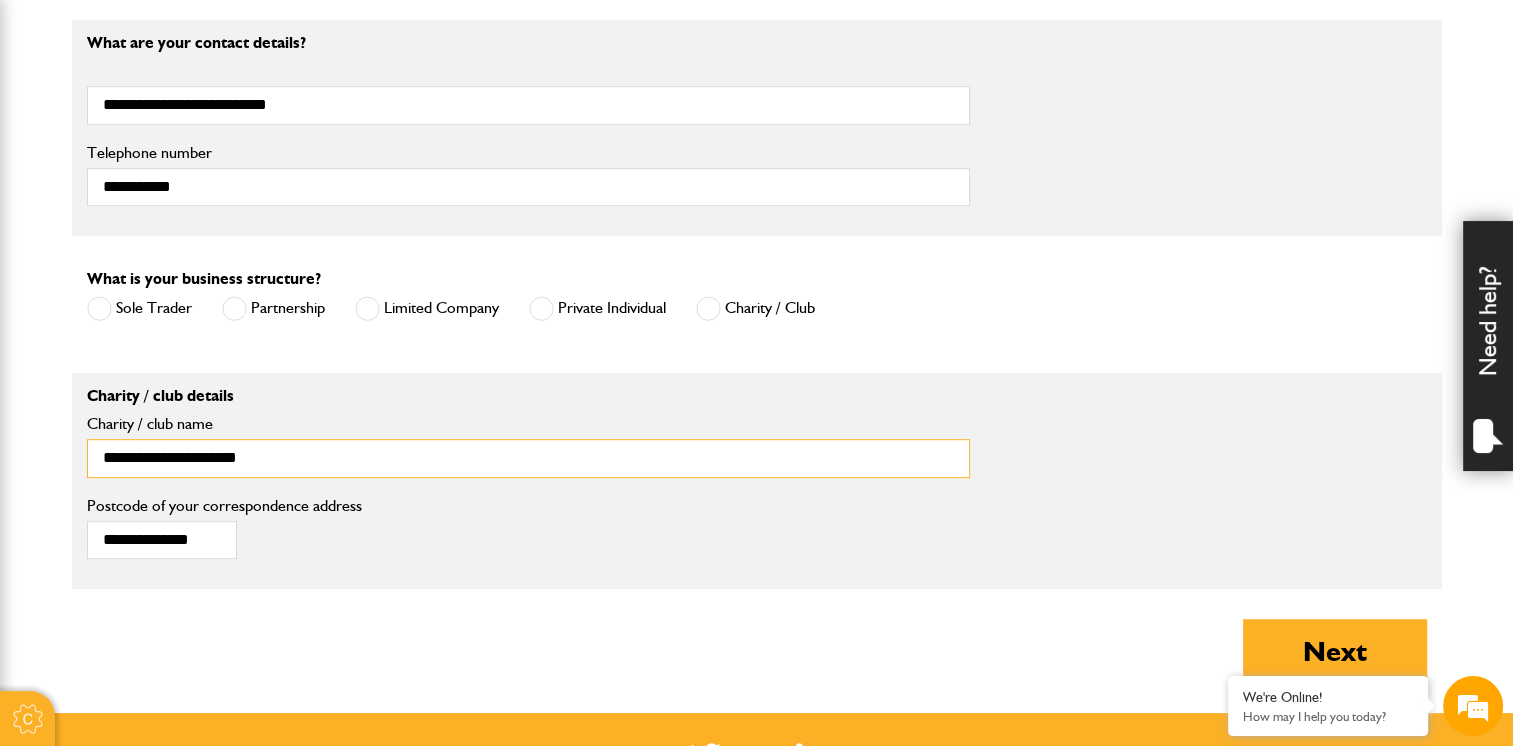 type on "**********" 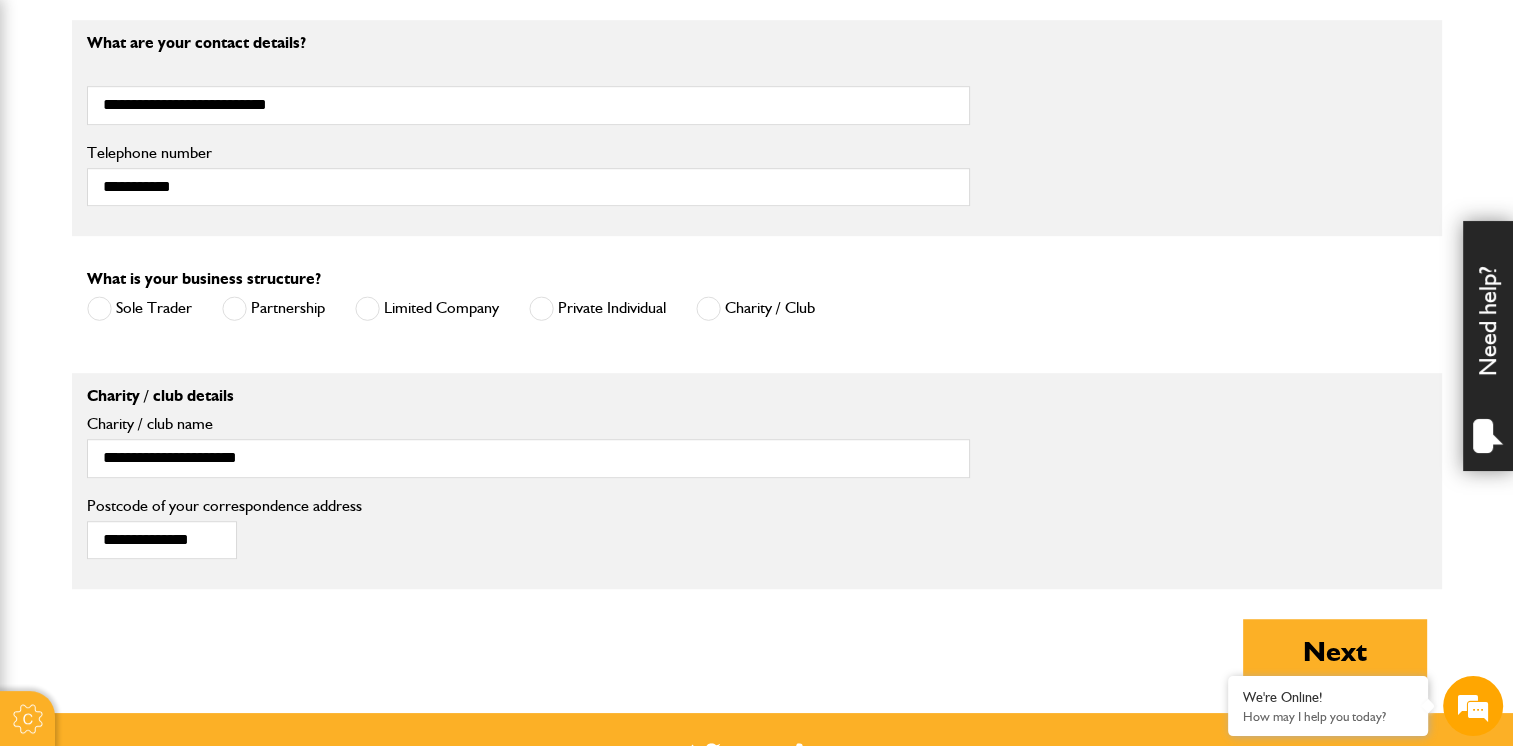 click on "**********" at bounding box center [186, 534] 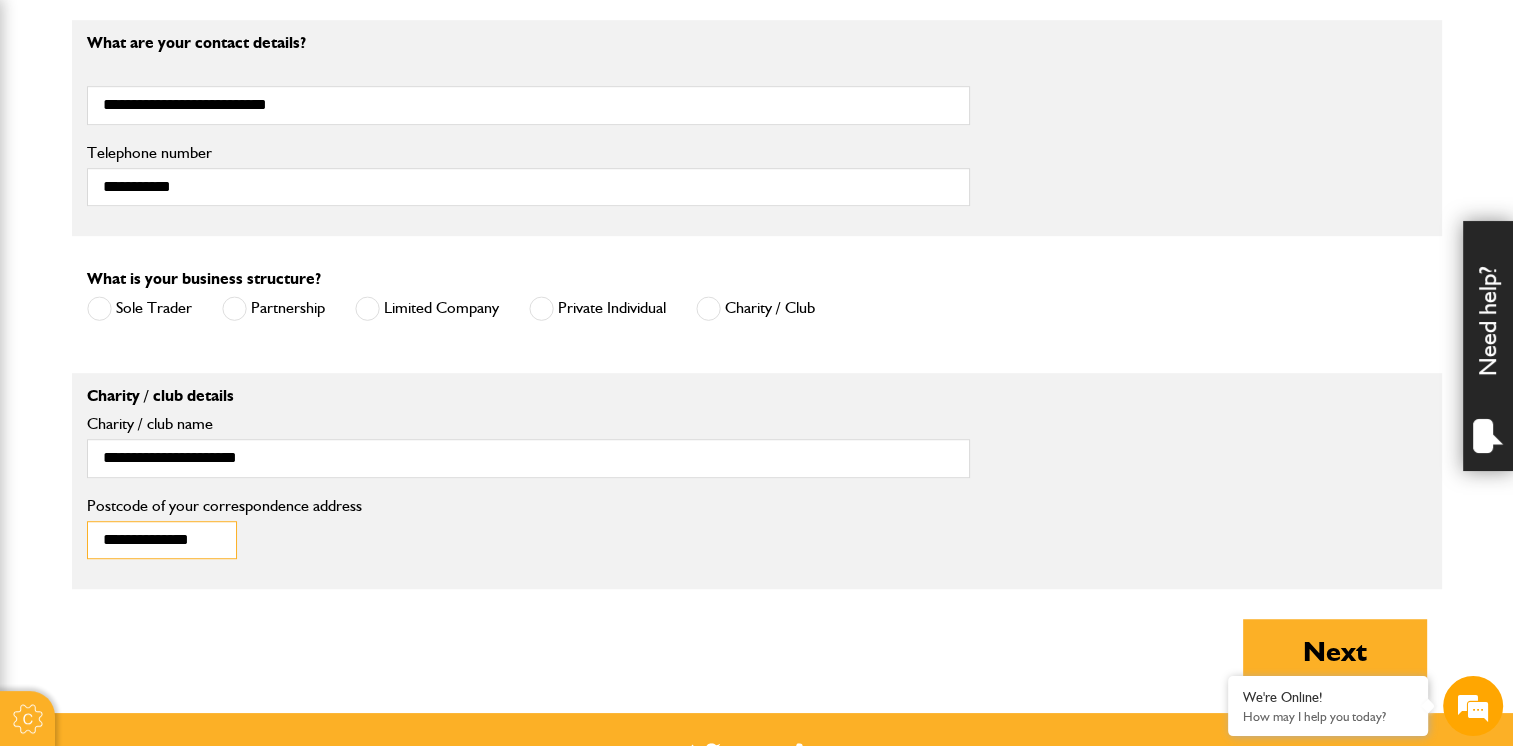 click on "**********" at bounding box center (162, 540) 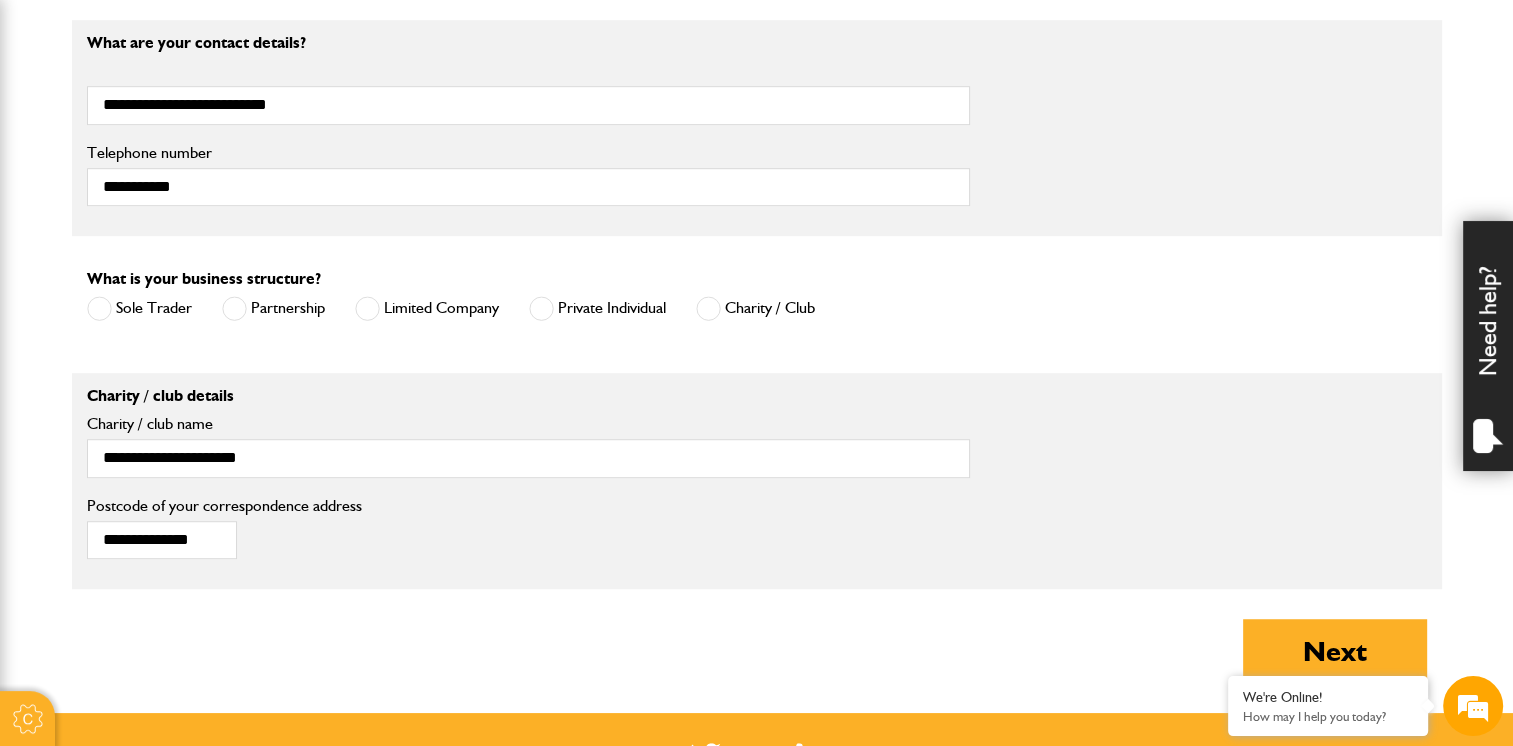 click on "**********" at bounding box center (186, 534) 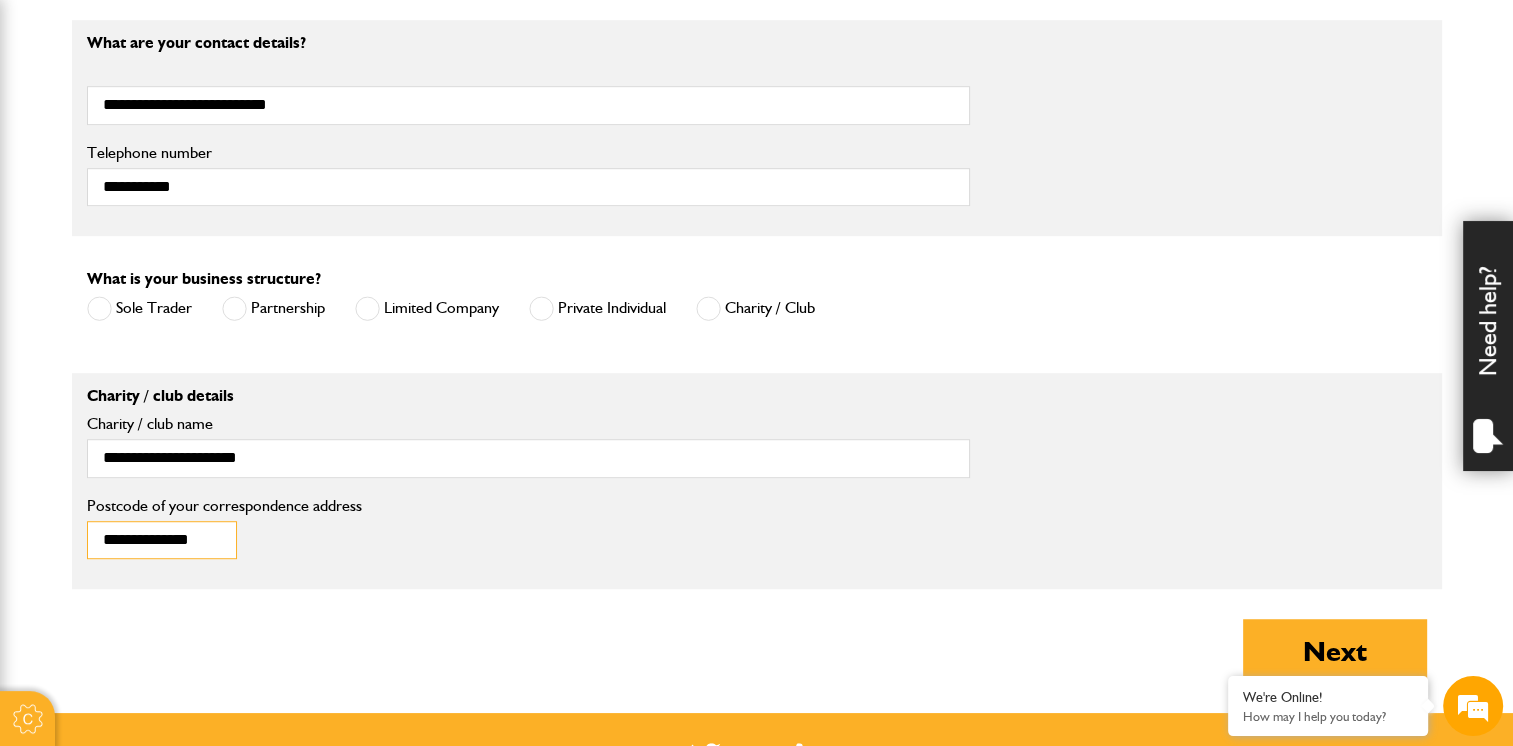drag, startPoint x: 225, startPoint y: 536, endPoint x: -4, endPoint y: 538, distance: 229.00873 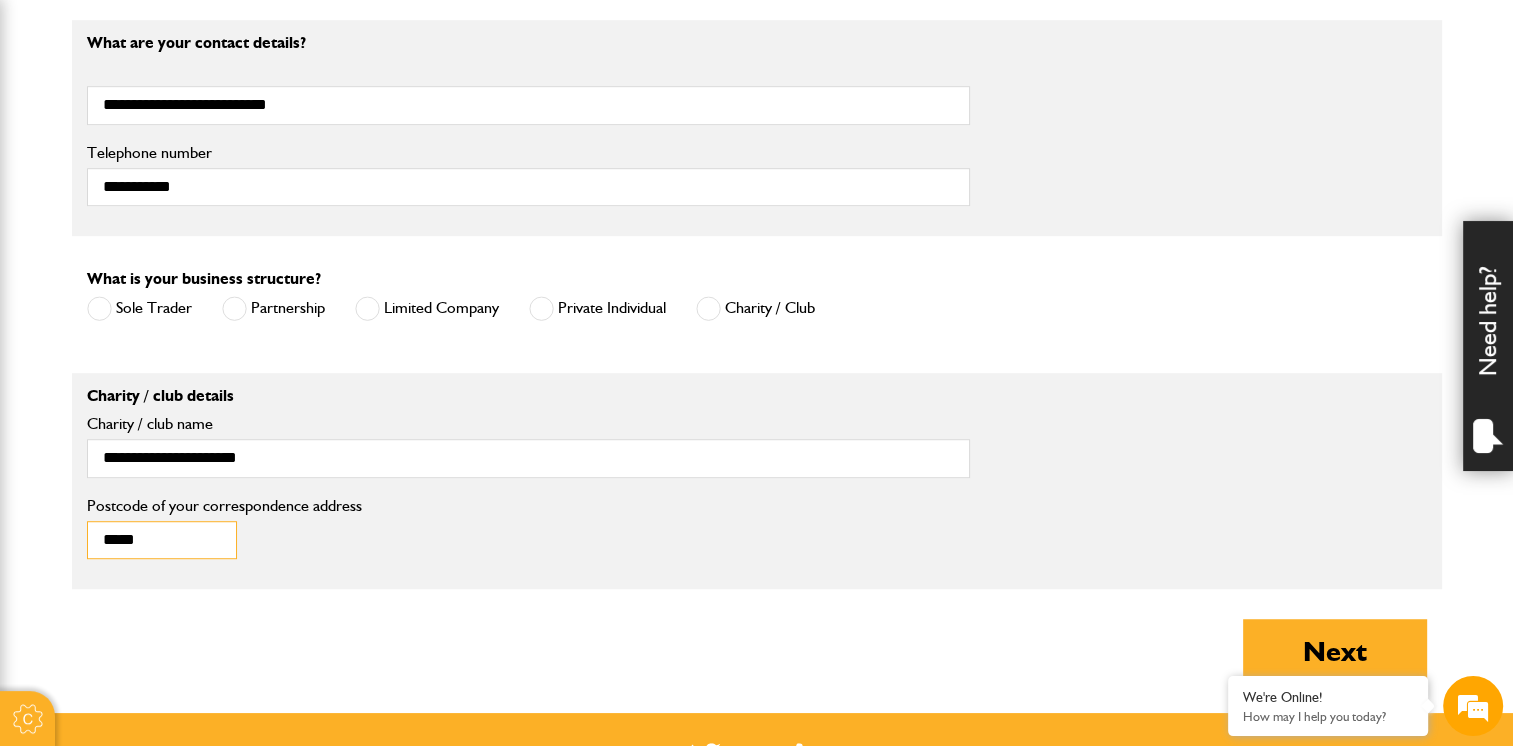 type on "*******" 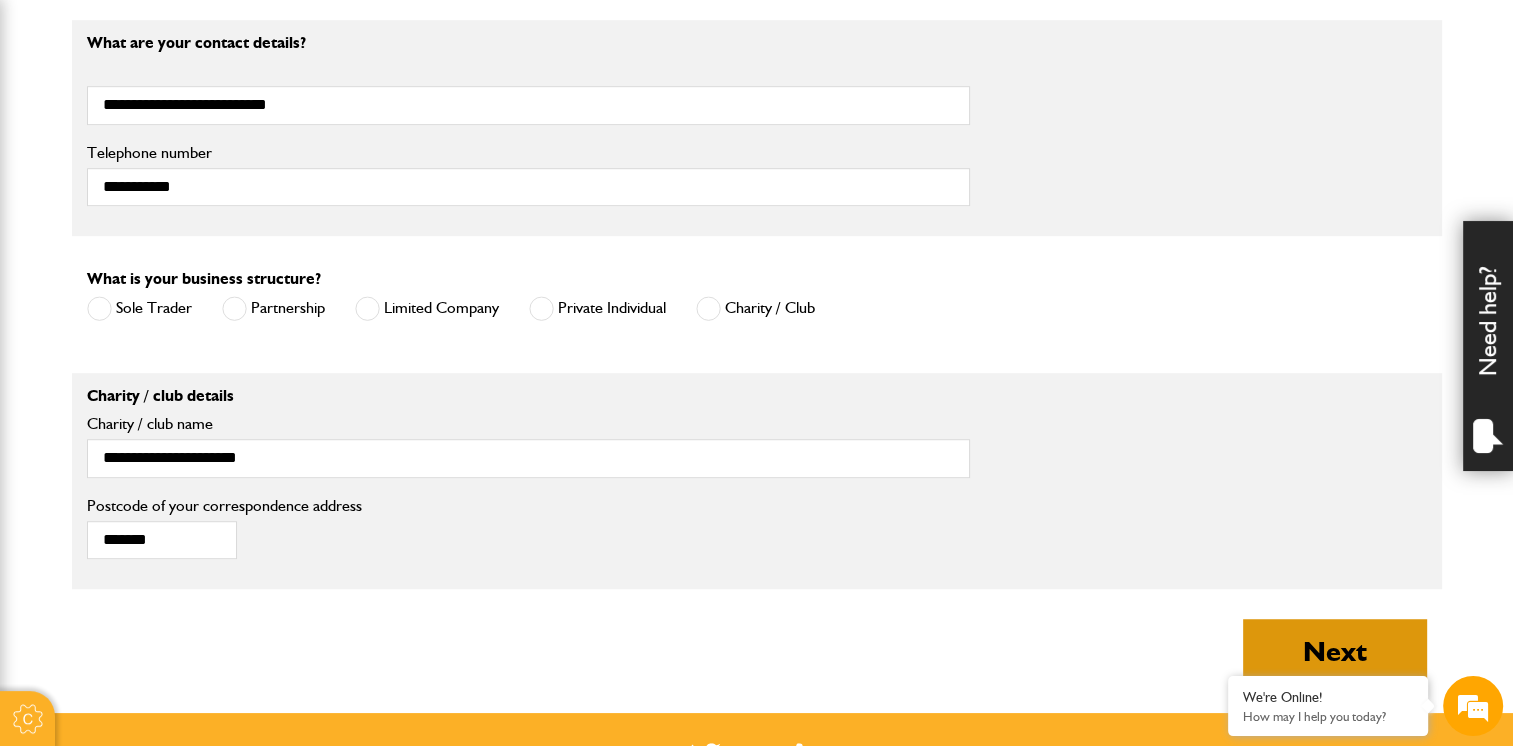 click on "Next" at bounding box center (1335, 651) 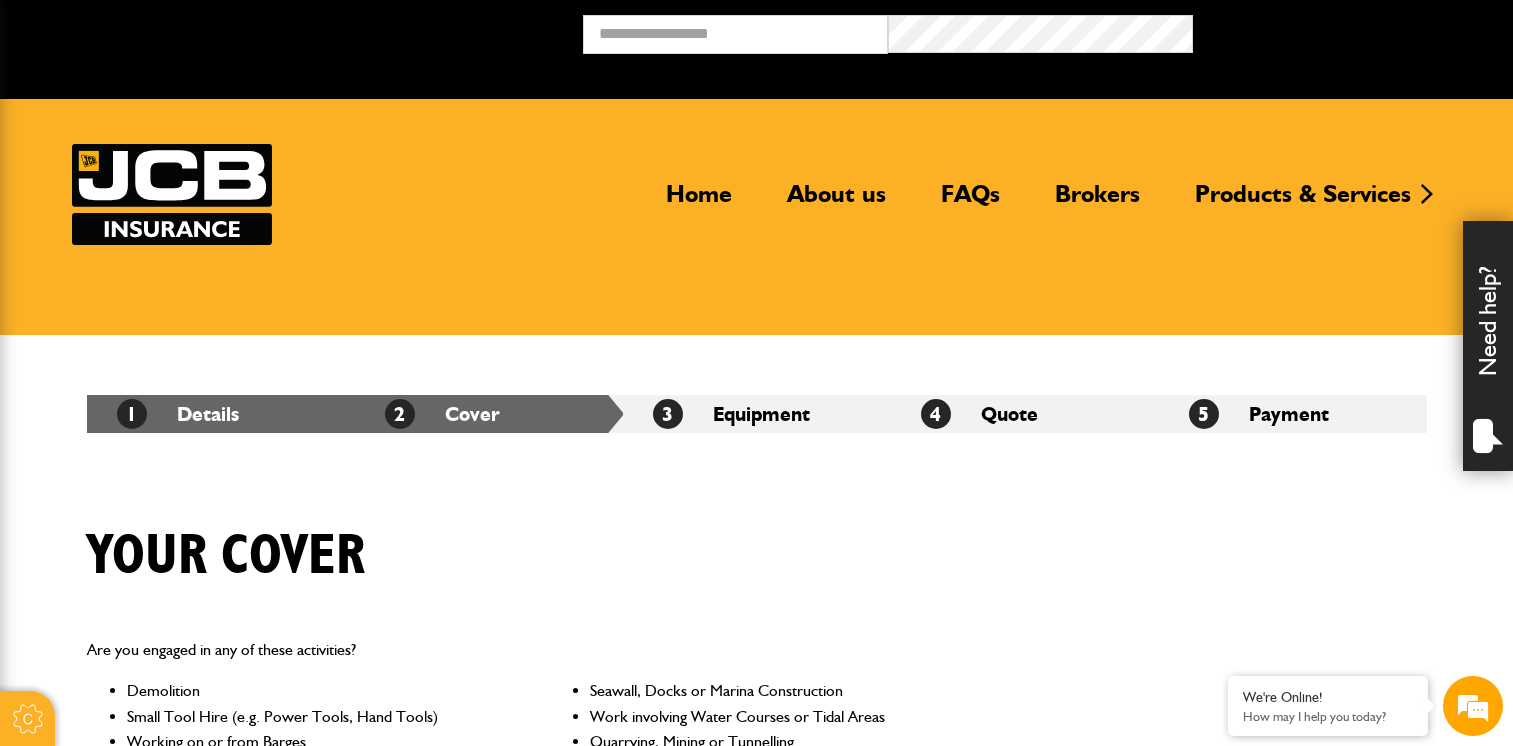 scroll, scrollTop: 0, scrollLeft: 0, axis: both 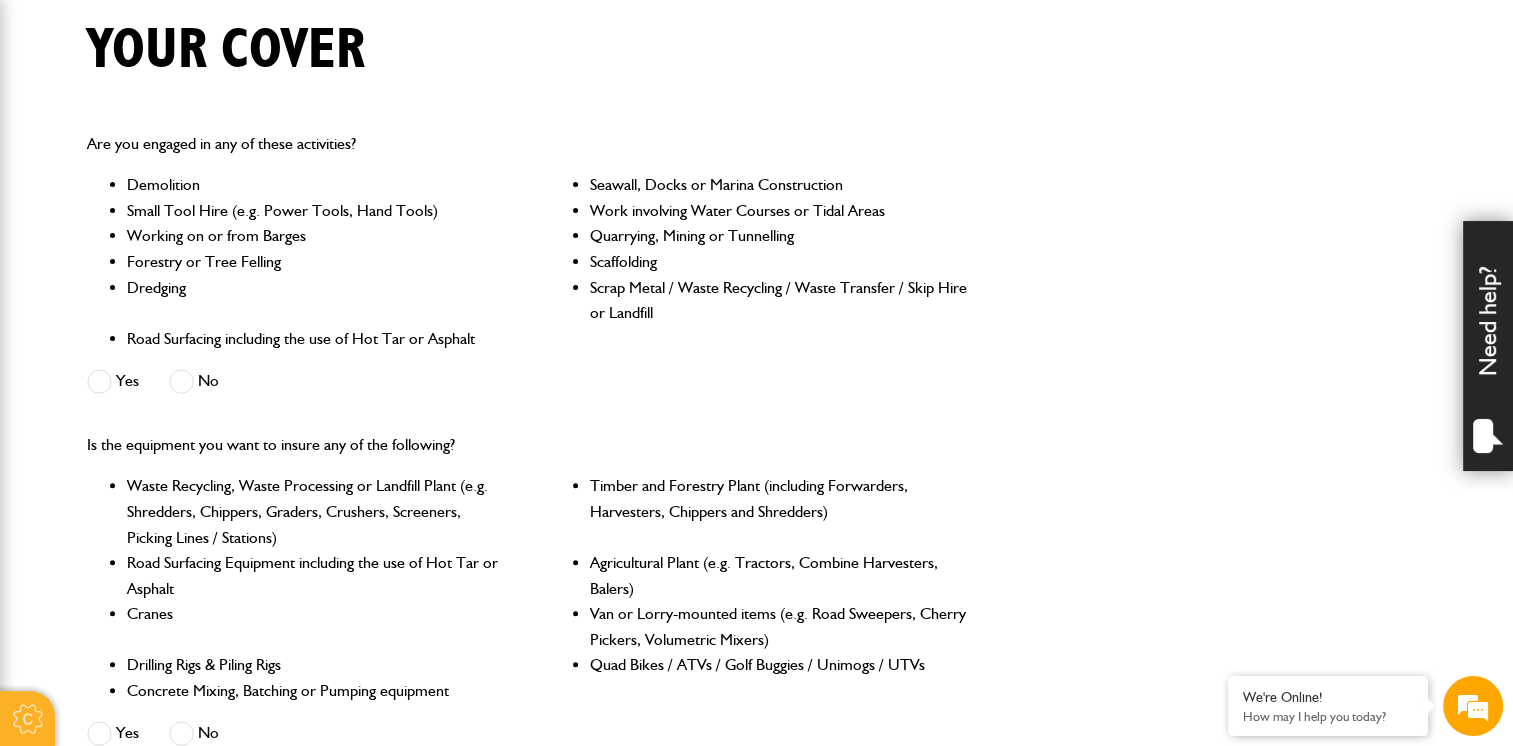 click at bounding box center [181, 381] 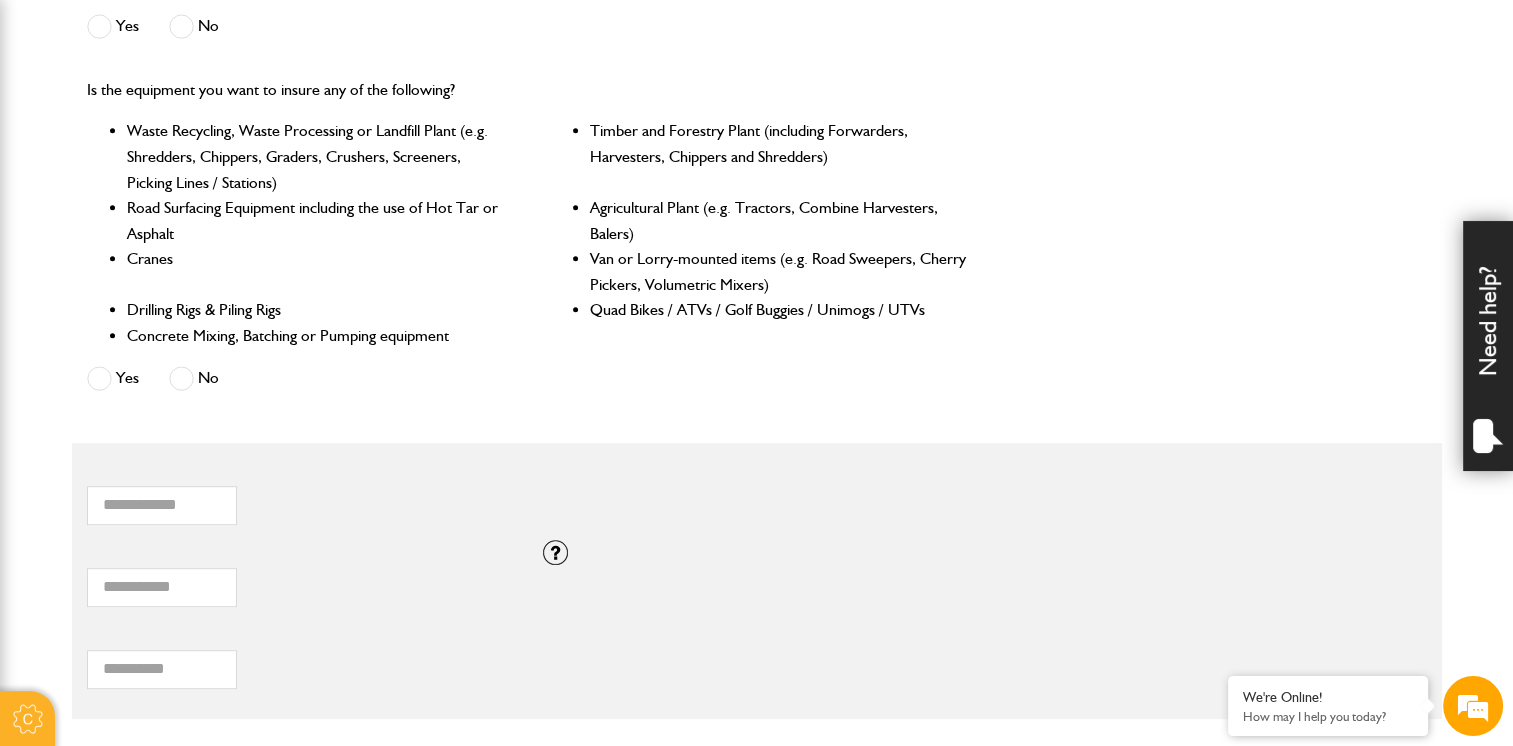 scroll, scrollTop: 869, scrollLeft: 0, axis: vertical 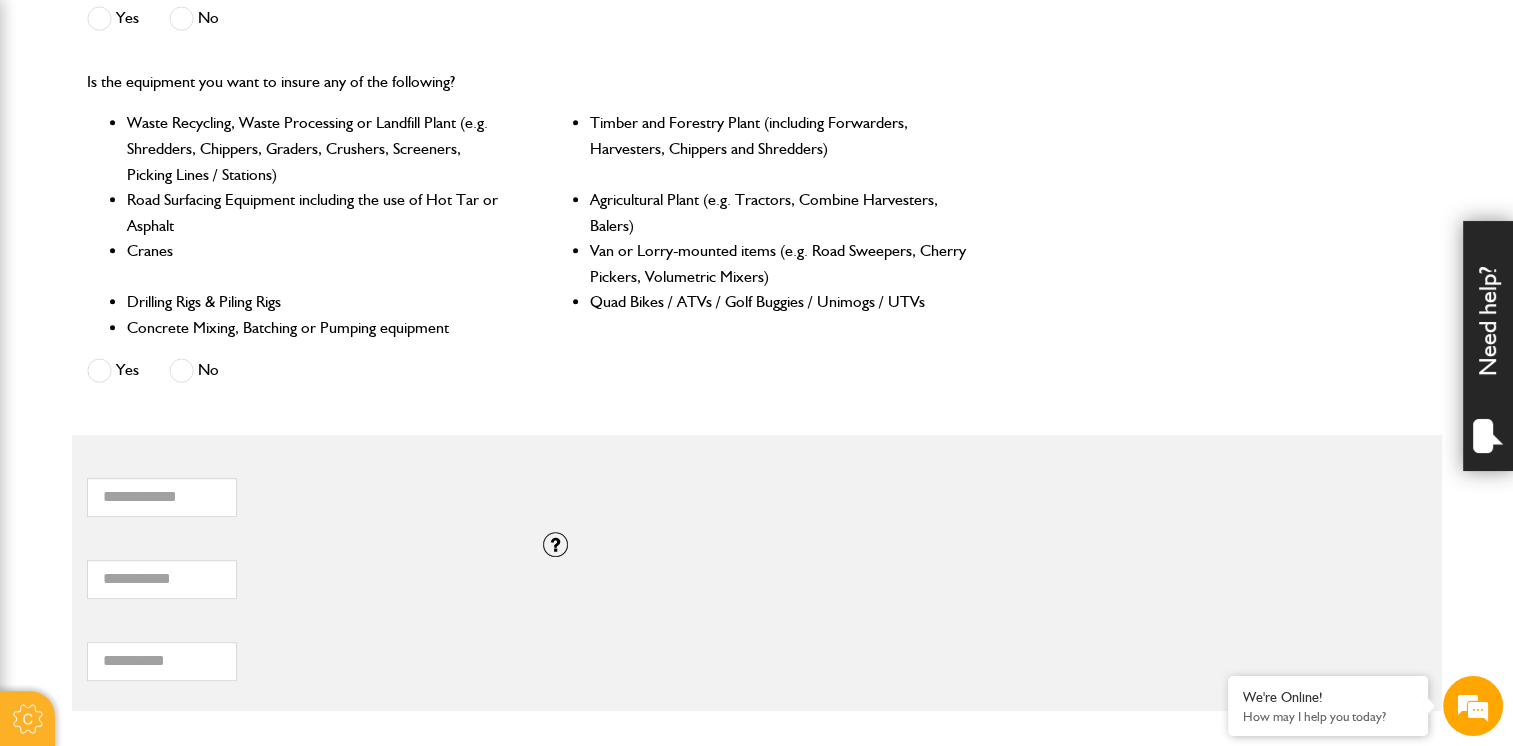 click at bounding box center [181, 370] 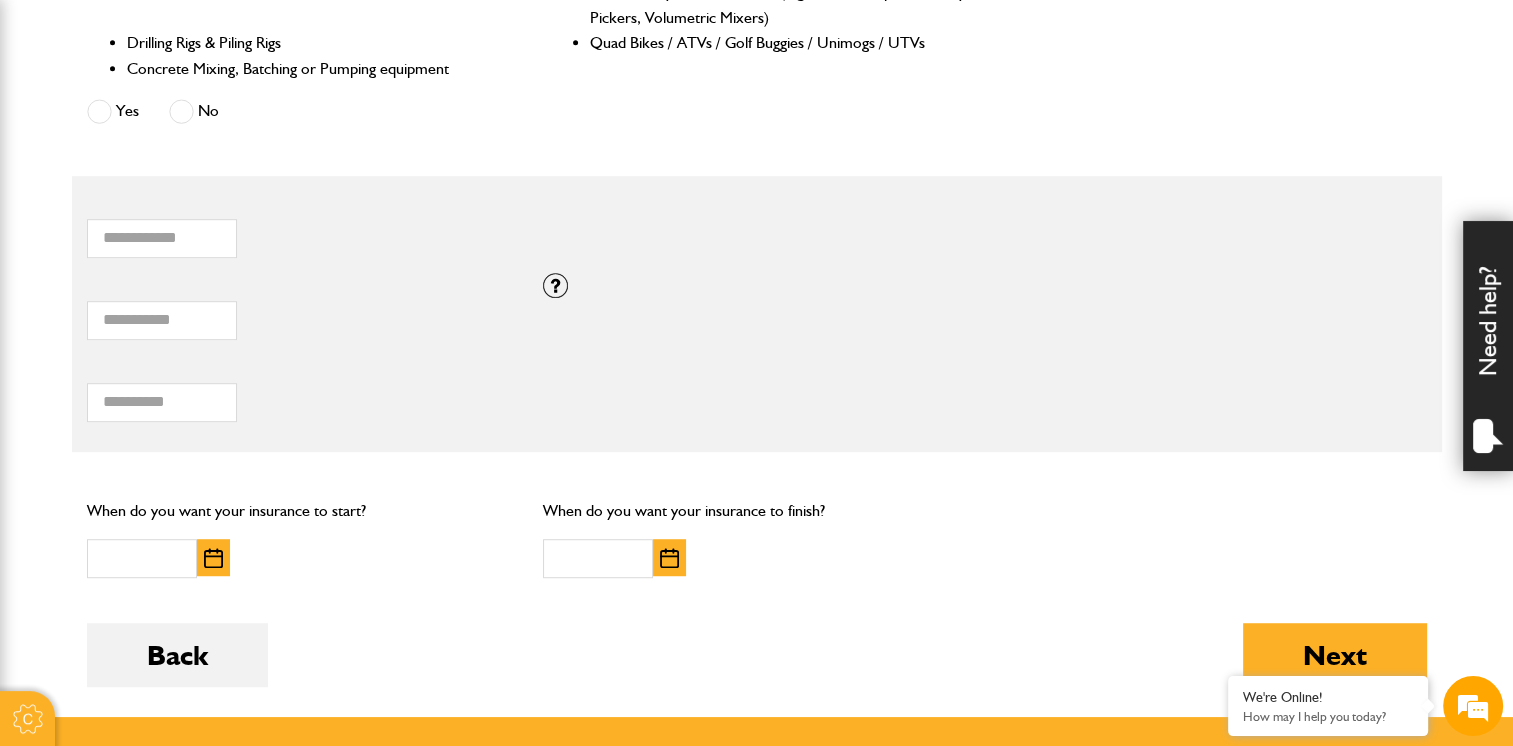 scroll, scrollTop: 1161, scrollLeft: 0, axis: vertical 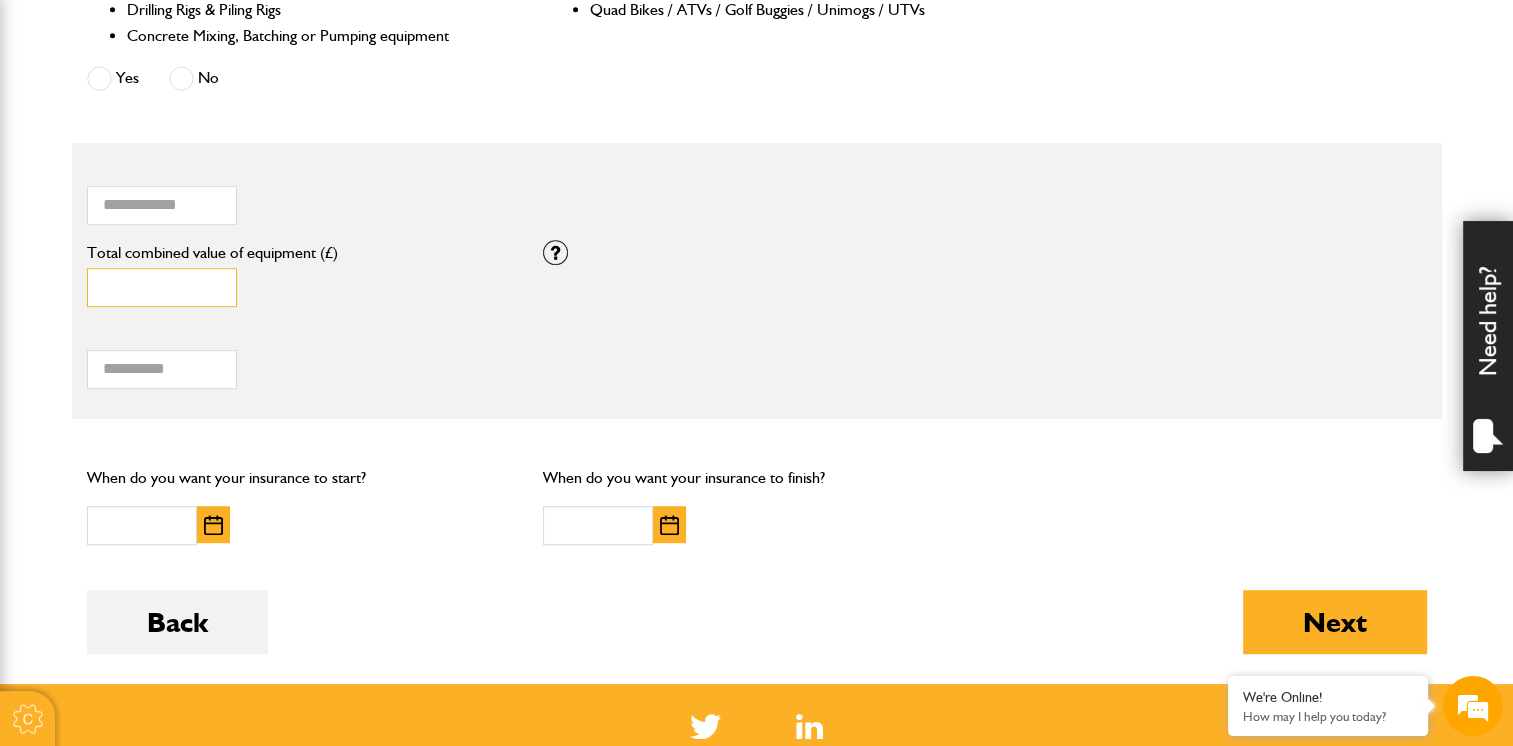 drag, startPoint x: 143, startPoint y: 293, endPoint x: 48, endPoint y: 290, distance: 95.047356 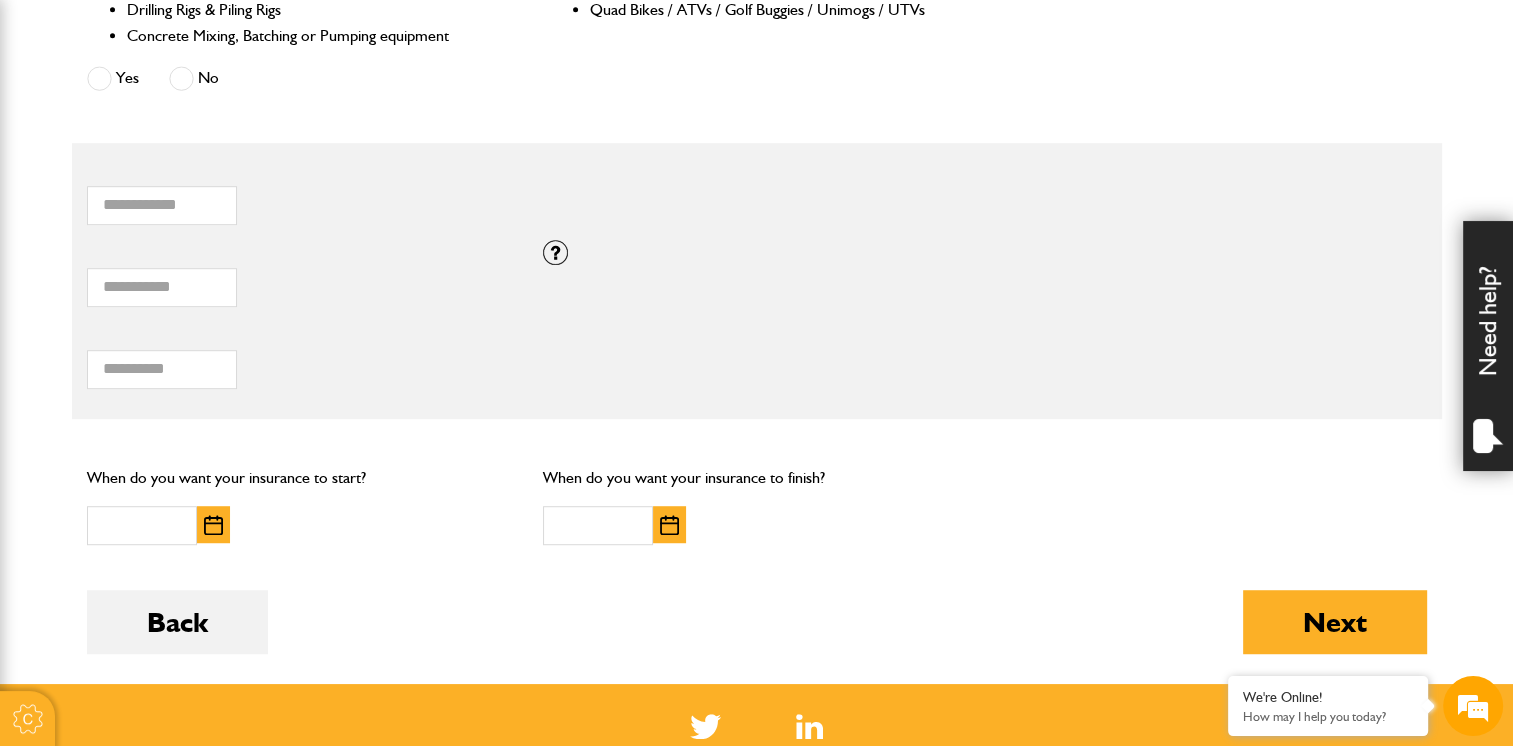 click on "Total hiring fees
Please enter a minimum value of 25 for total hiring fees." at bounding box center [300, 358] 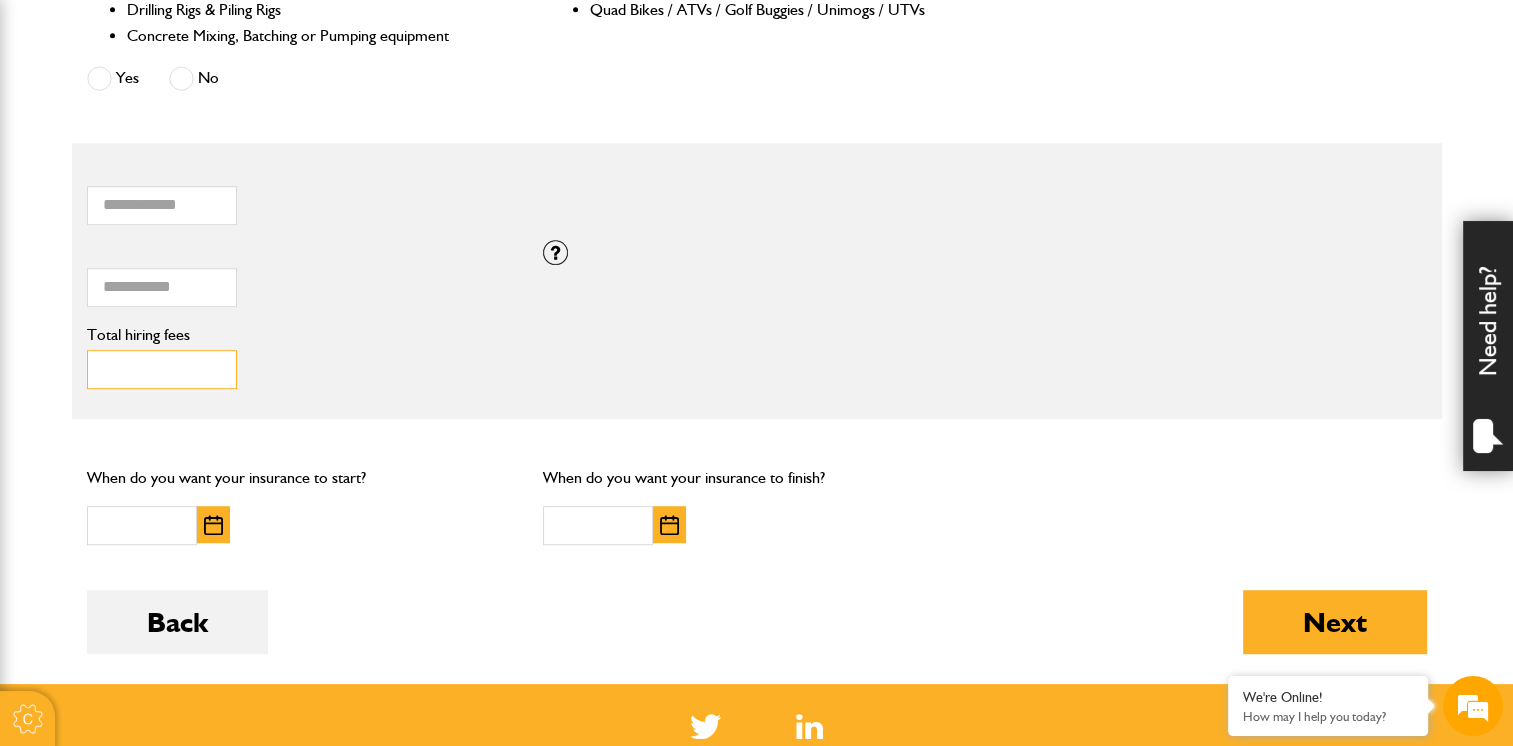 click on "Total hiring fees" at bounding box center [162, 369] 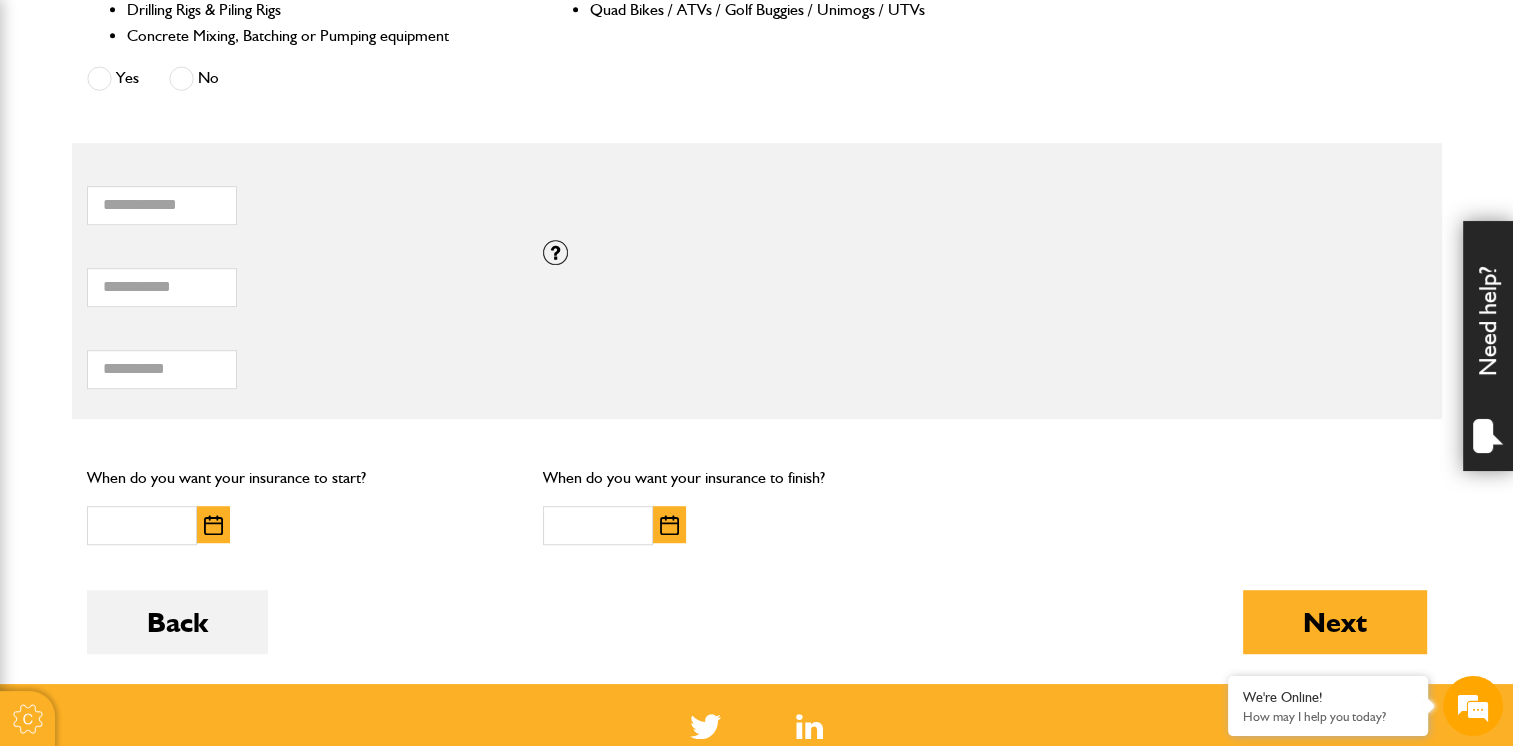click on "***
Total hiring fees
Please enter a minimum value of 25 for total hiring fees." at bounding box center (300, 358) 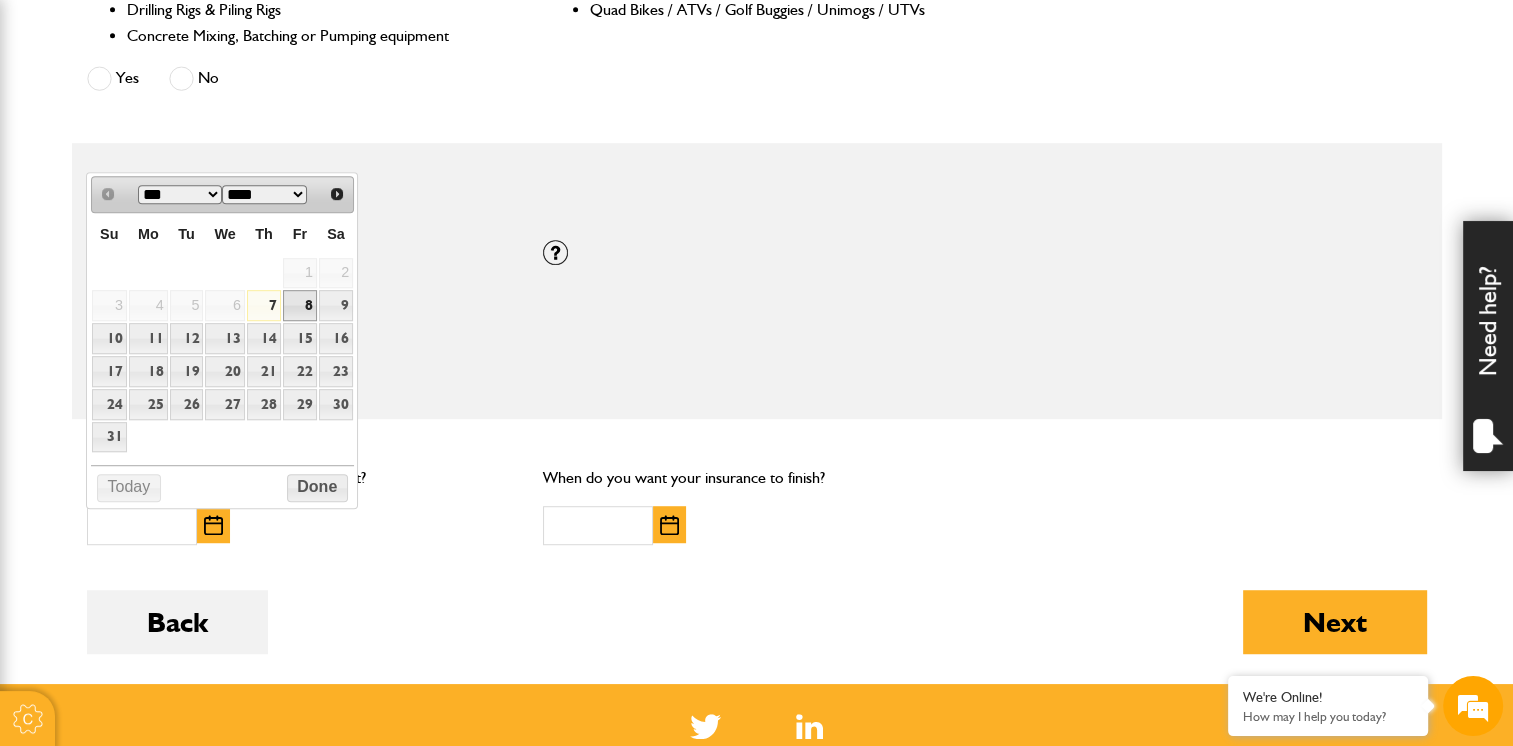 click on "8" at bounding box center [300, 305] 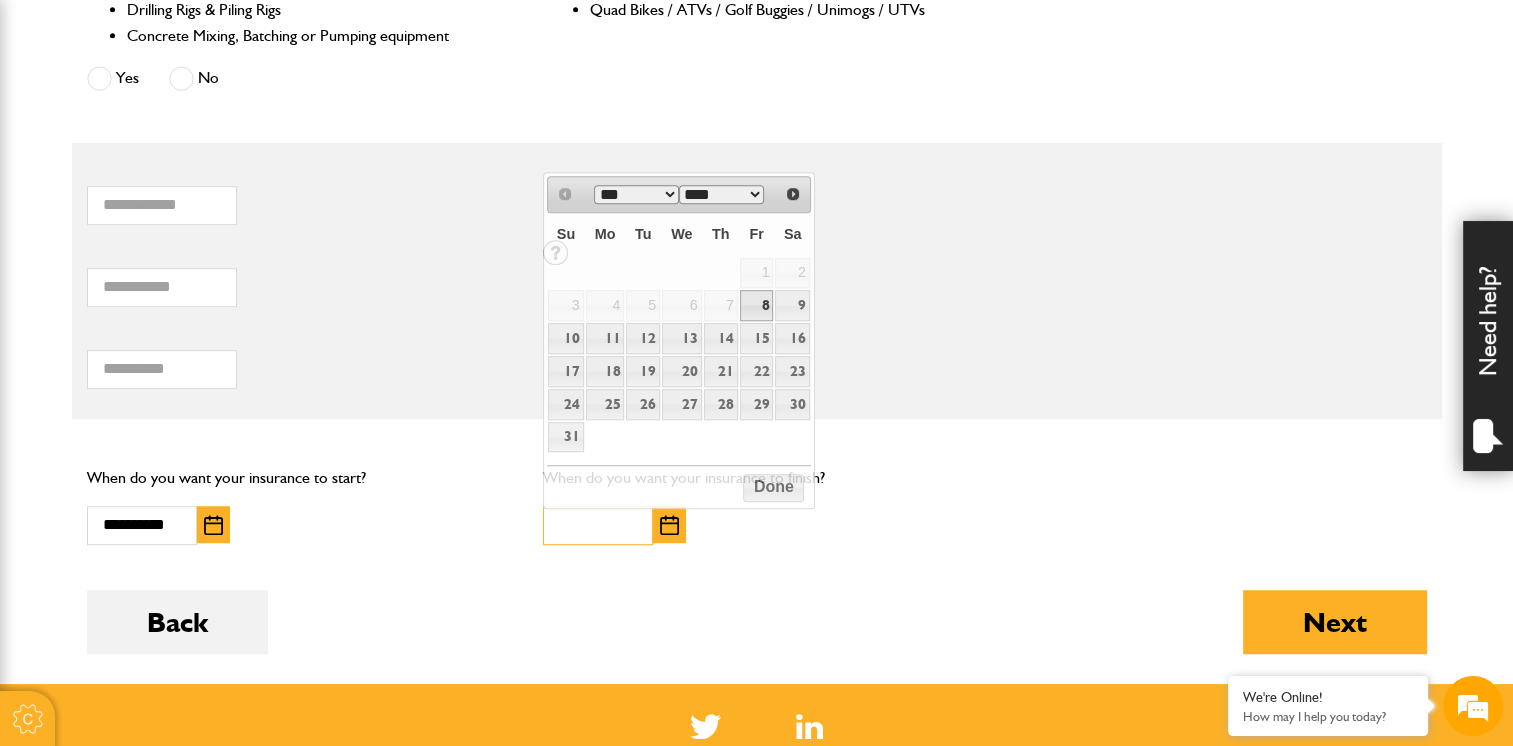 click at bounding box center [598, 525] 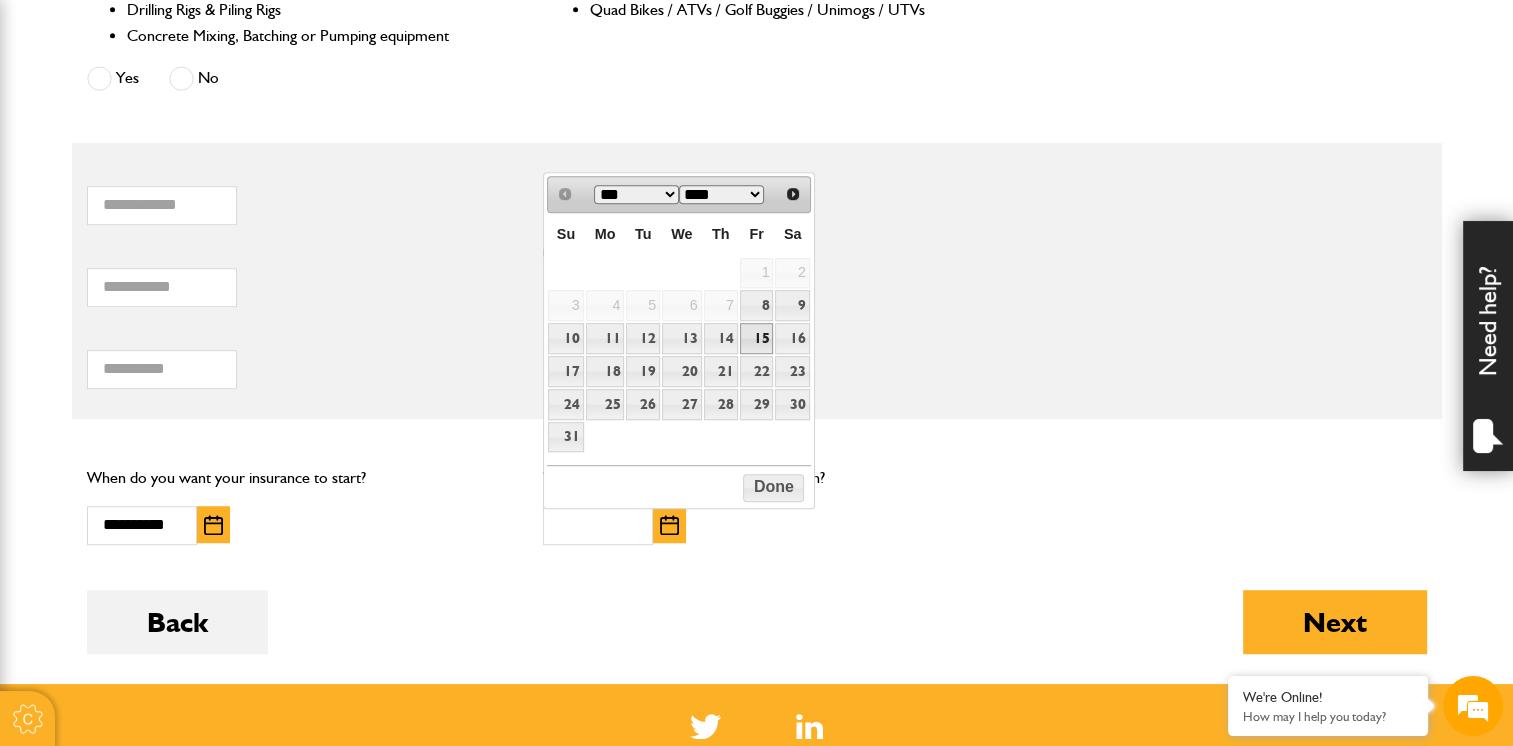 click on "15" at bounding box center (757, 338) 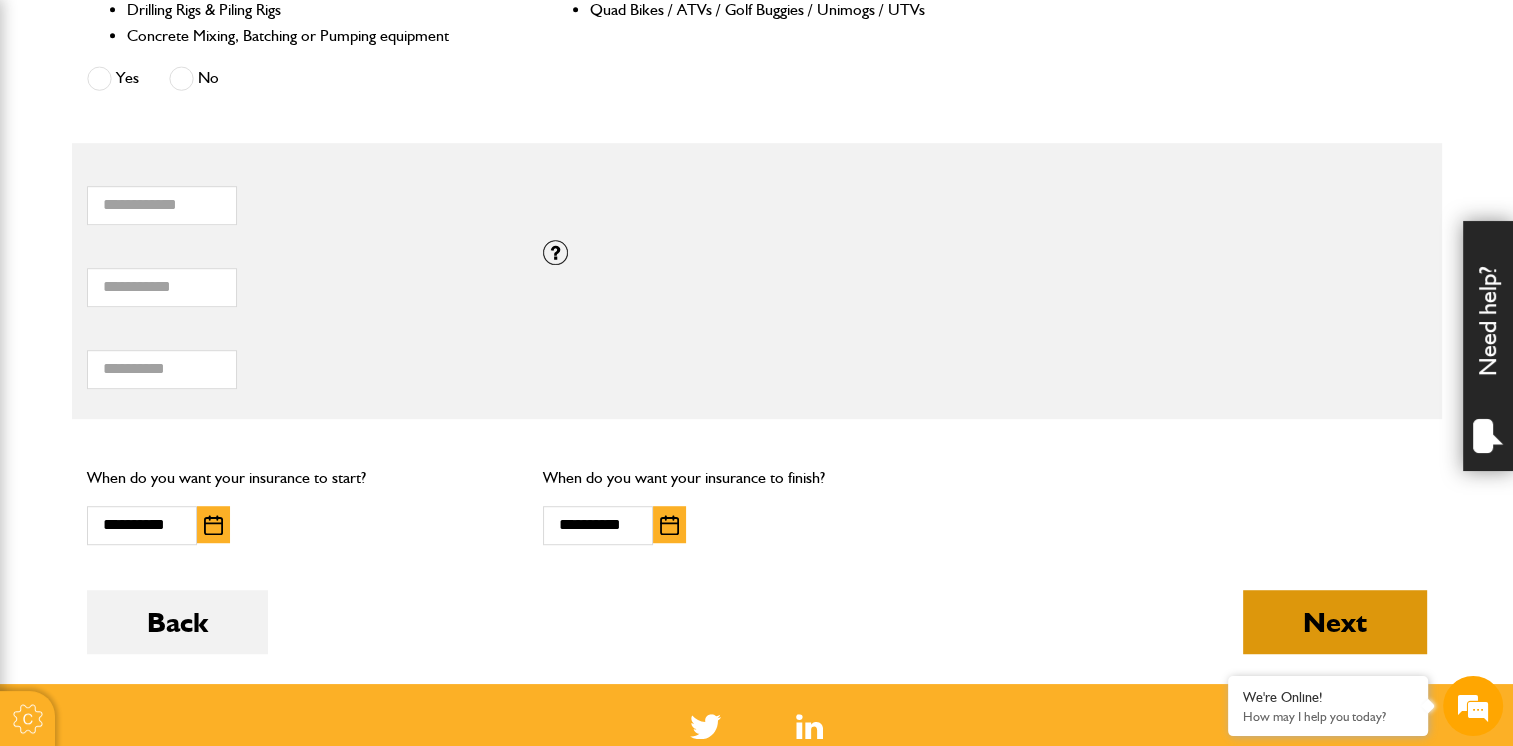 click on "Next" at bounding box center (1335, 622) 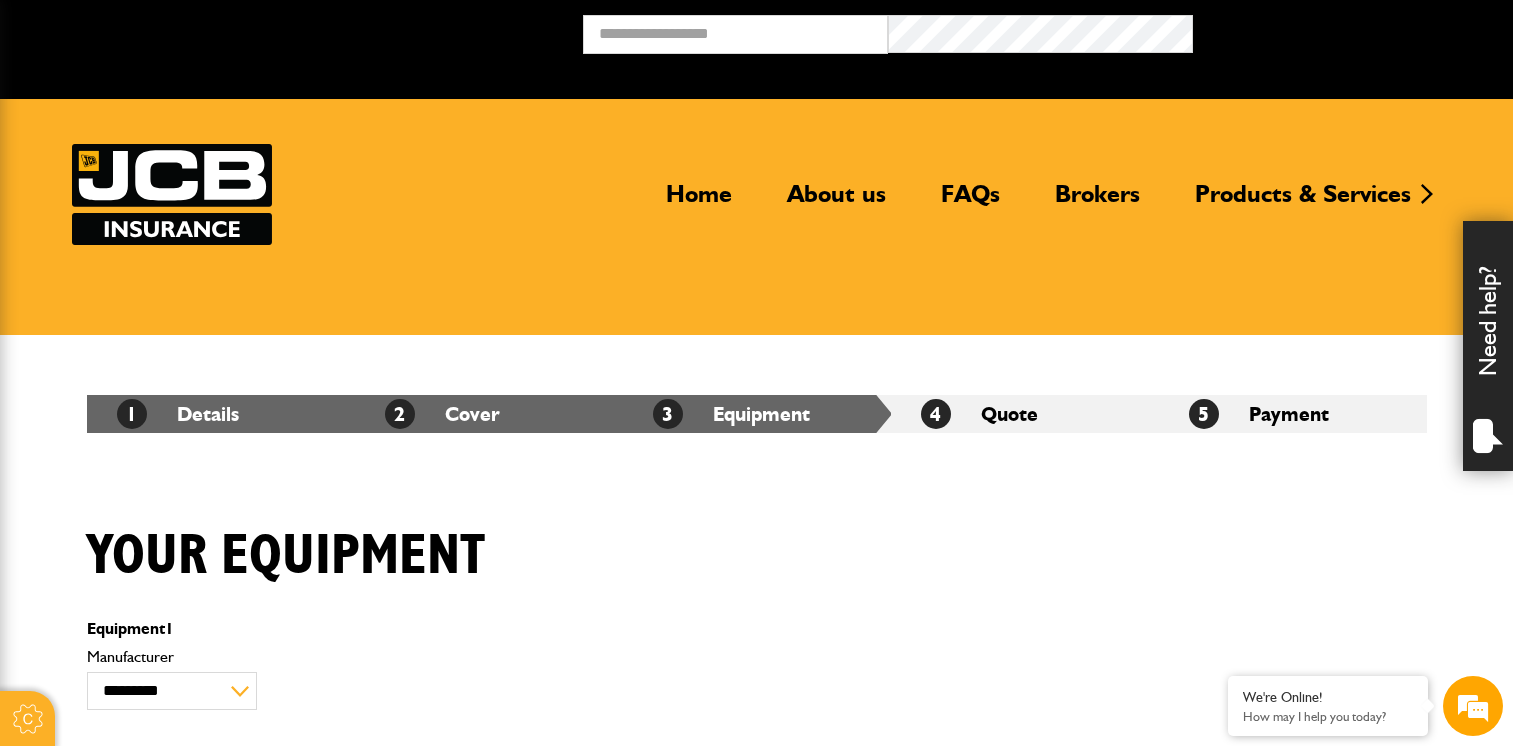 scroll, scrollTop: 0, scrollLeft: 0, axis: both 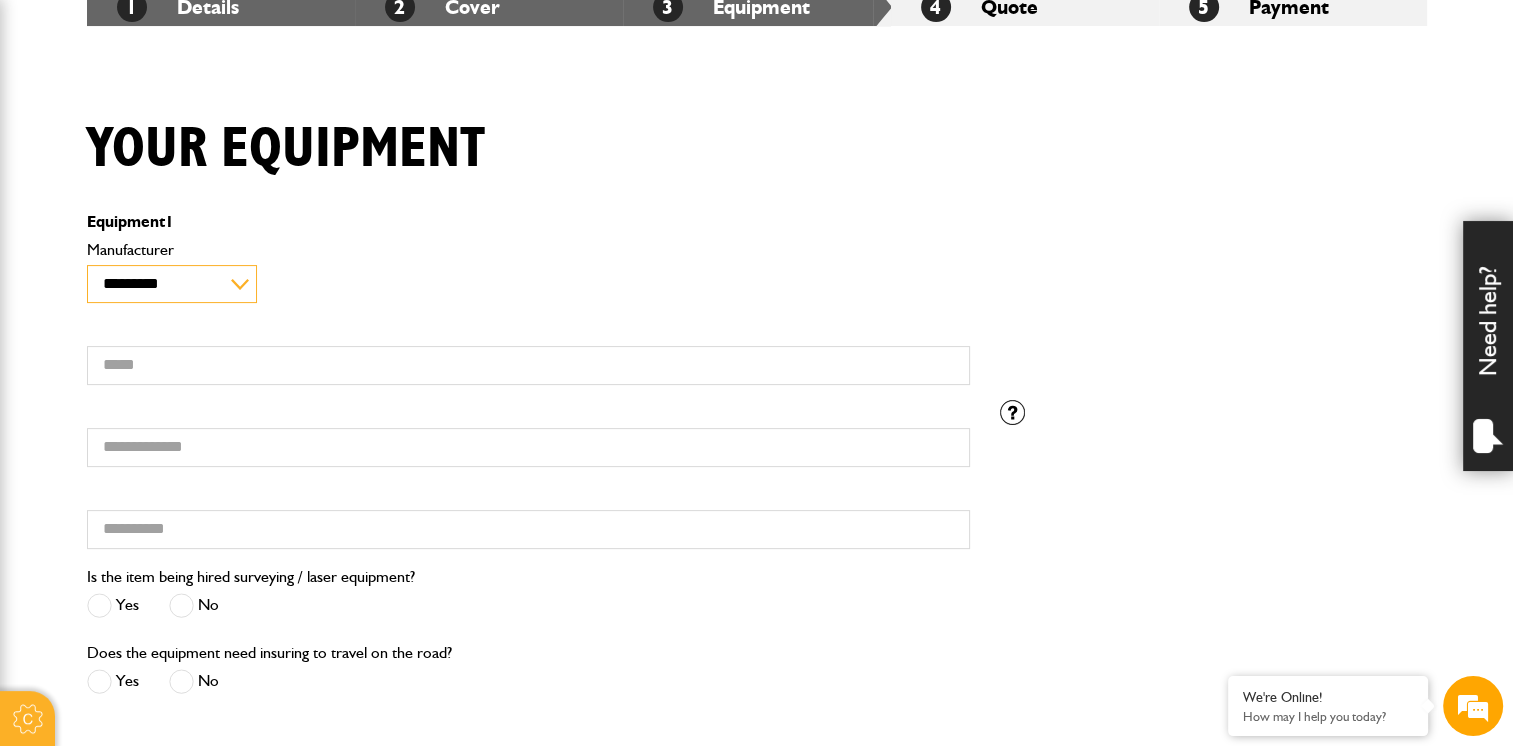 click on "**********" at bounding box center (172, 284) 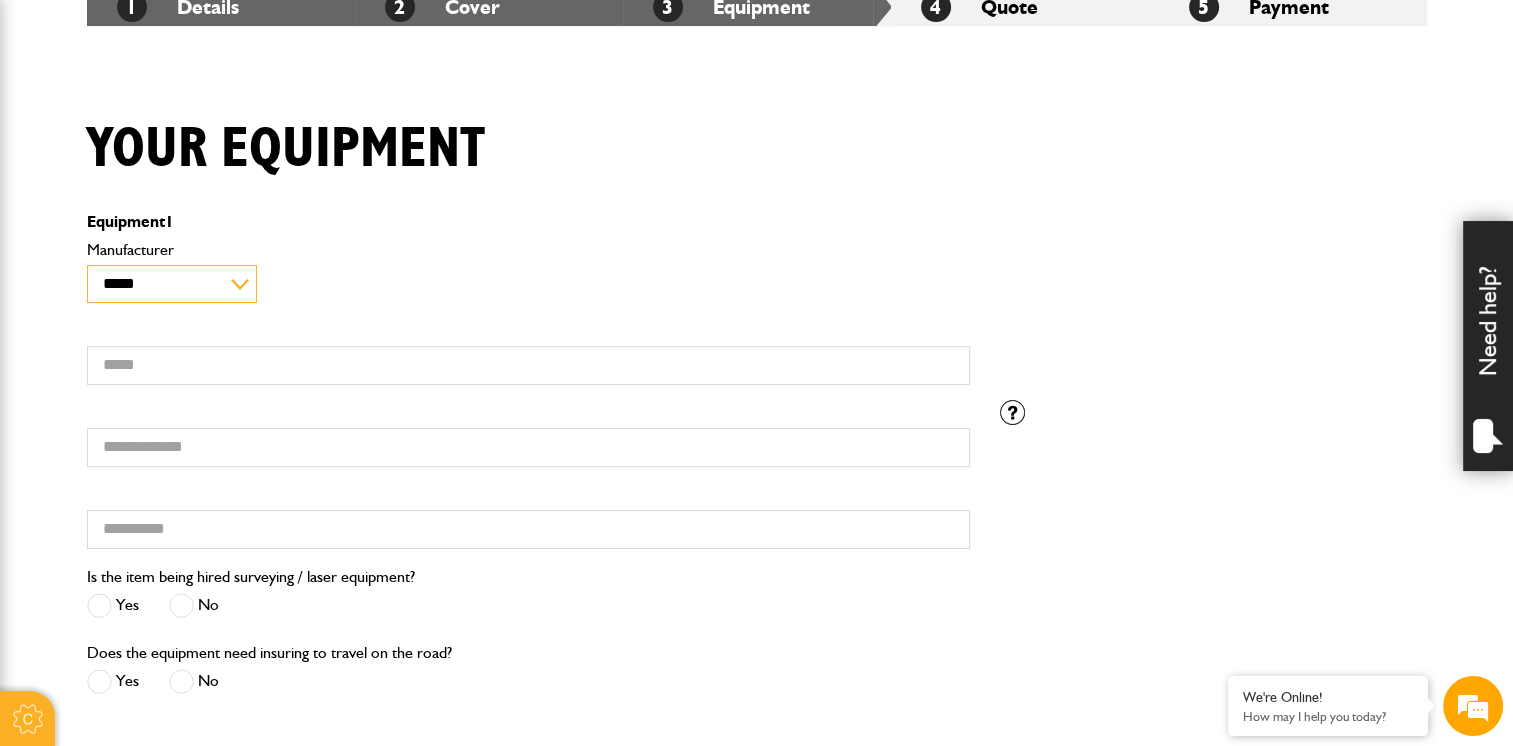click on "**********" at bounding box center (172, 284) 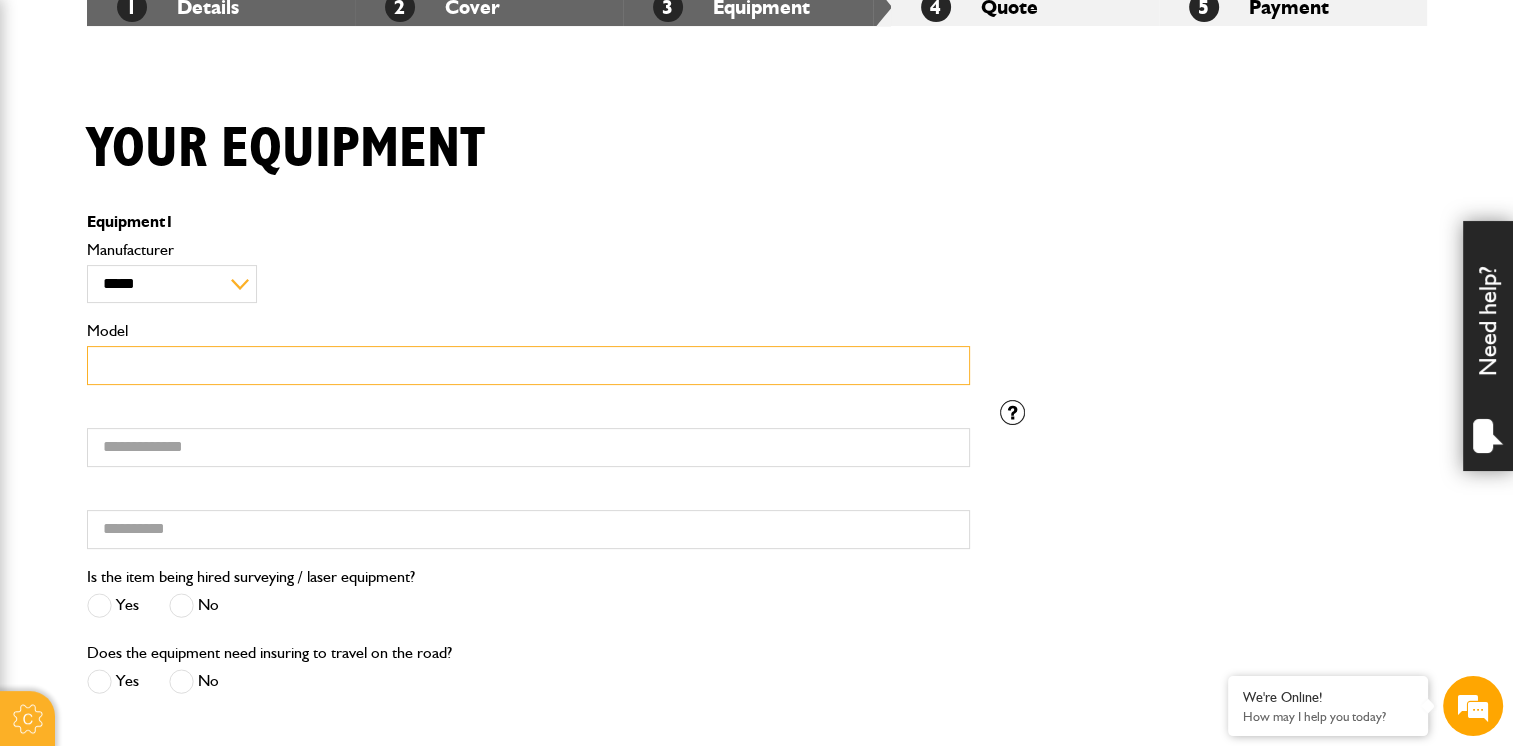 click on "Model" at bounding box center (528, 365) 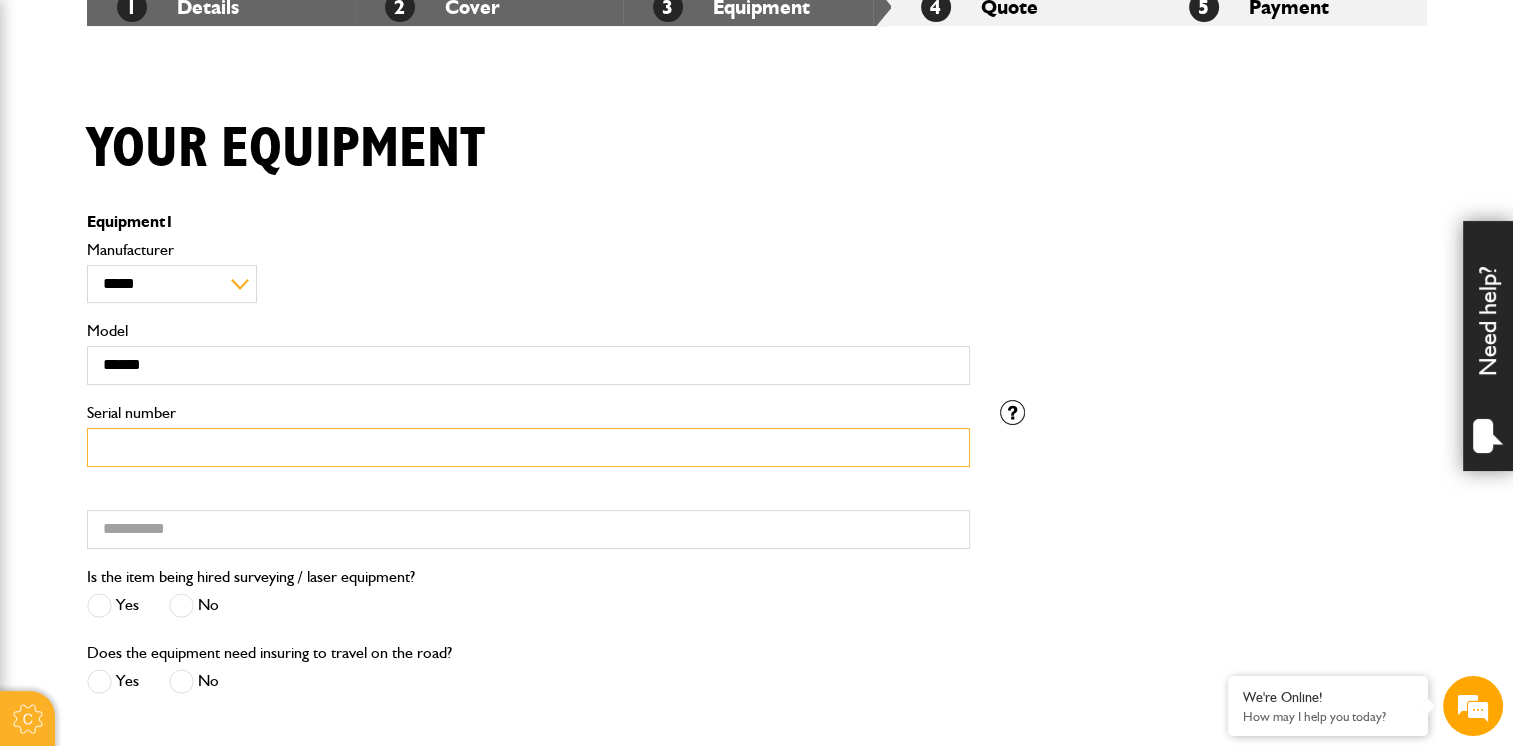 click on "Serial number" at bounding box center [528, 447] 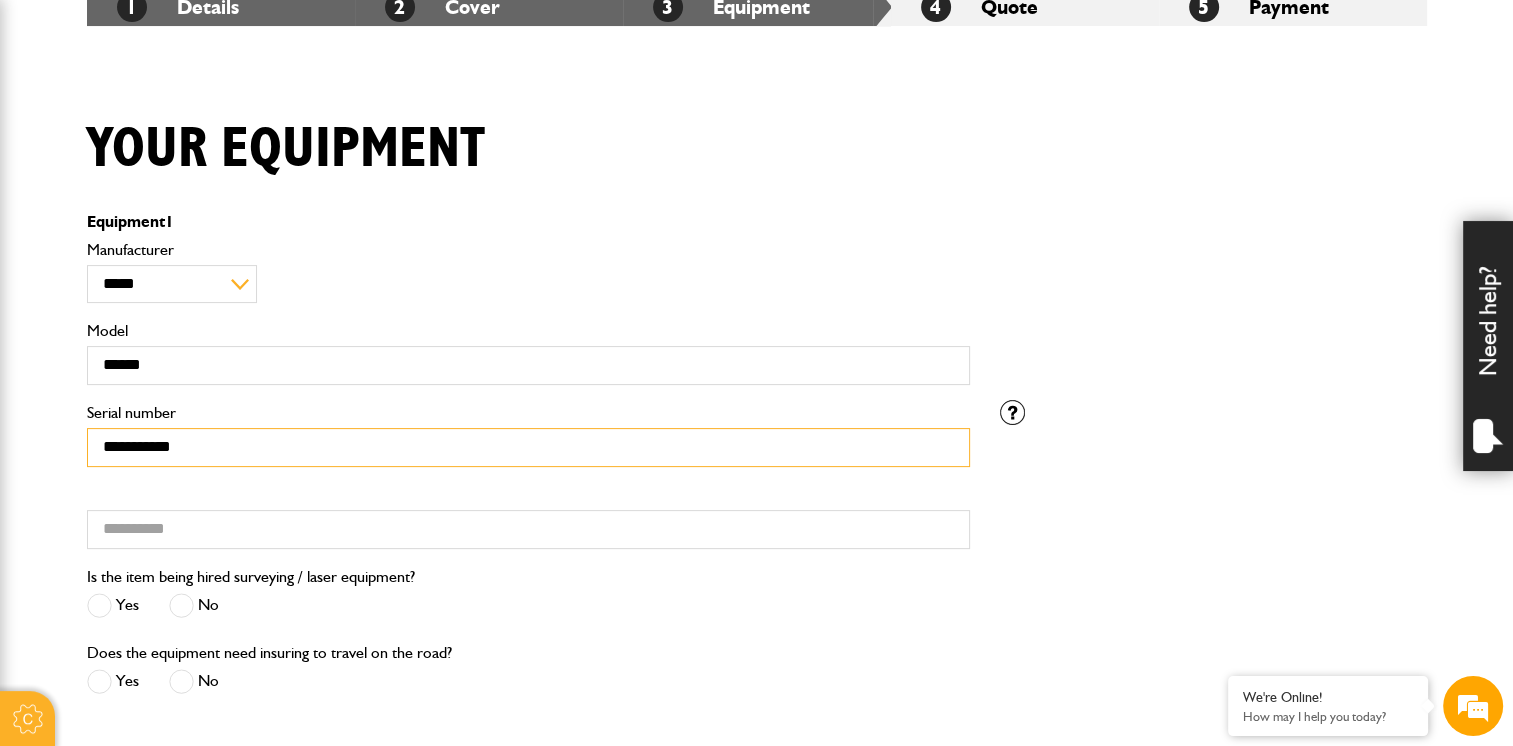 type on "**********" 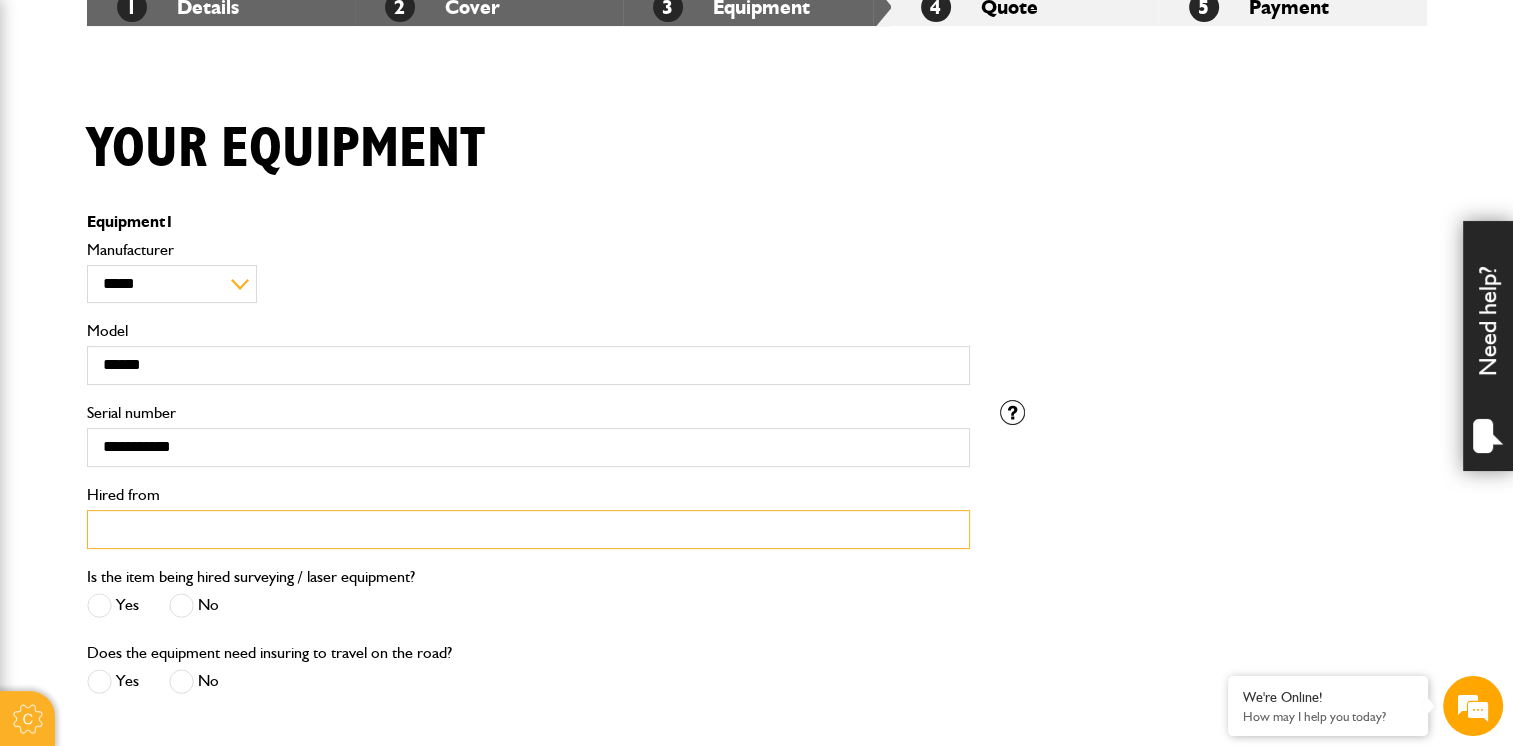 click on "Hired from" at bounding box center [528, 529] 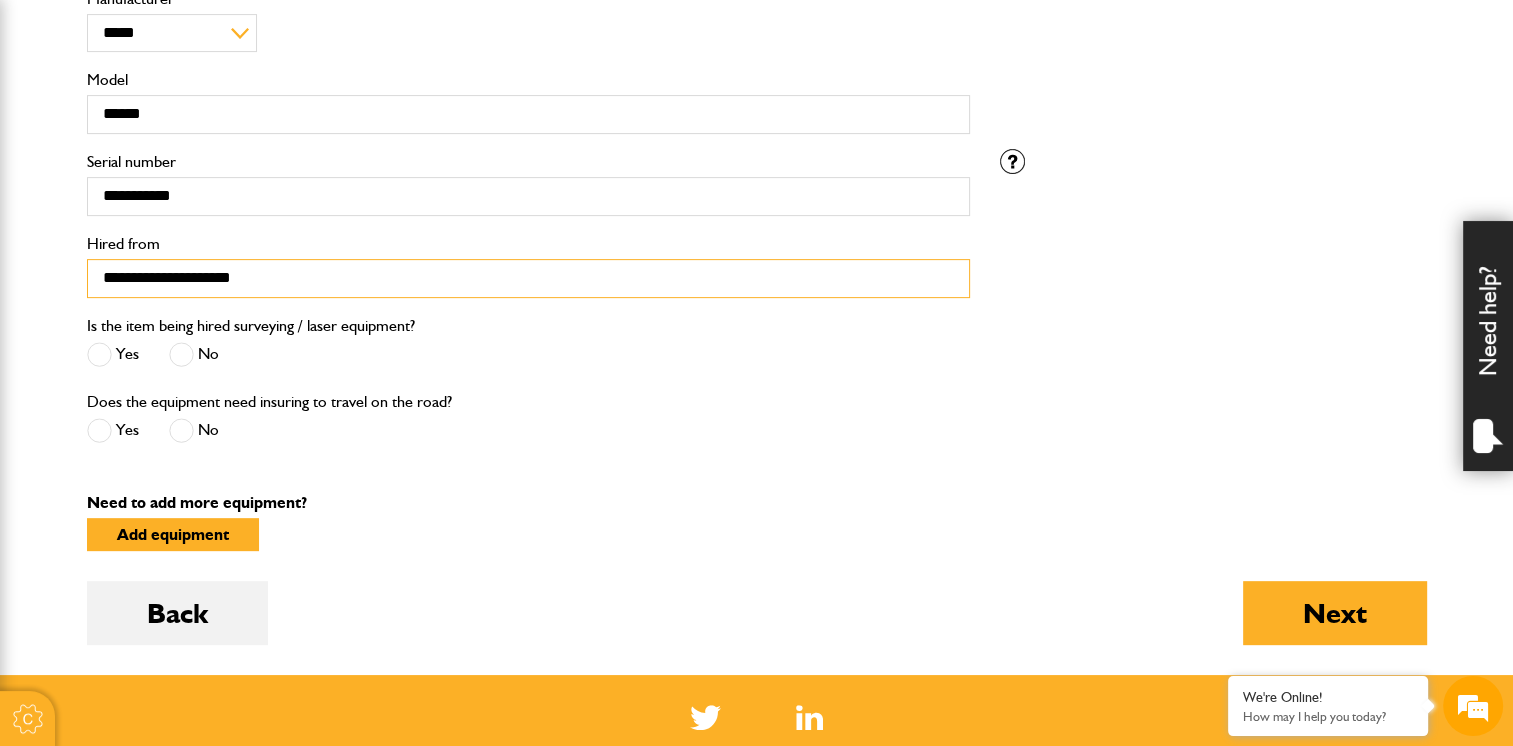 scroll, scrollTop: 667, scrollLeft: 0, axis: vertical 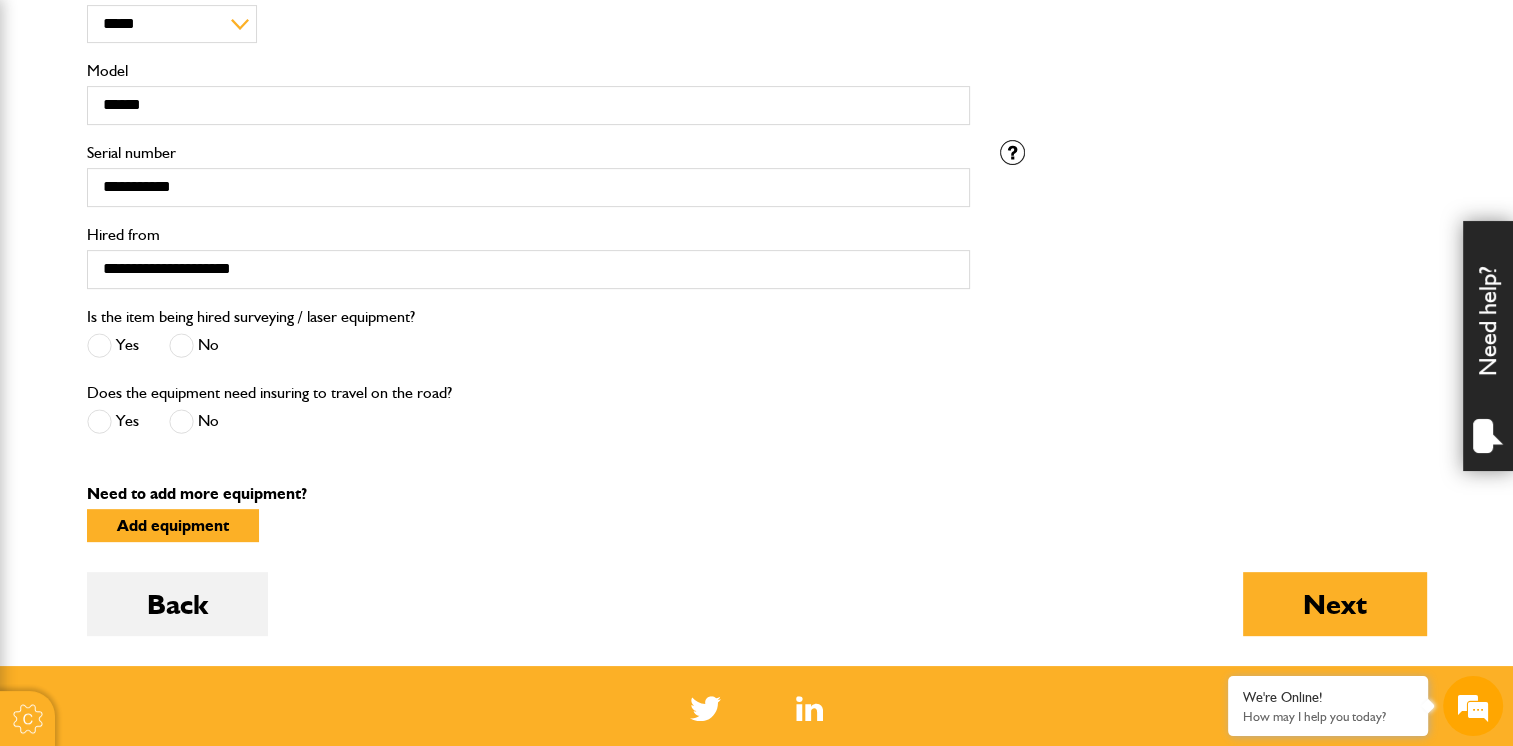 click at bounding box center [181, 345] 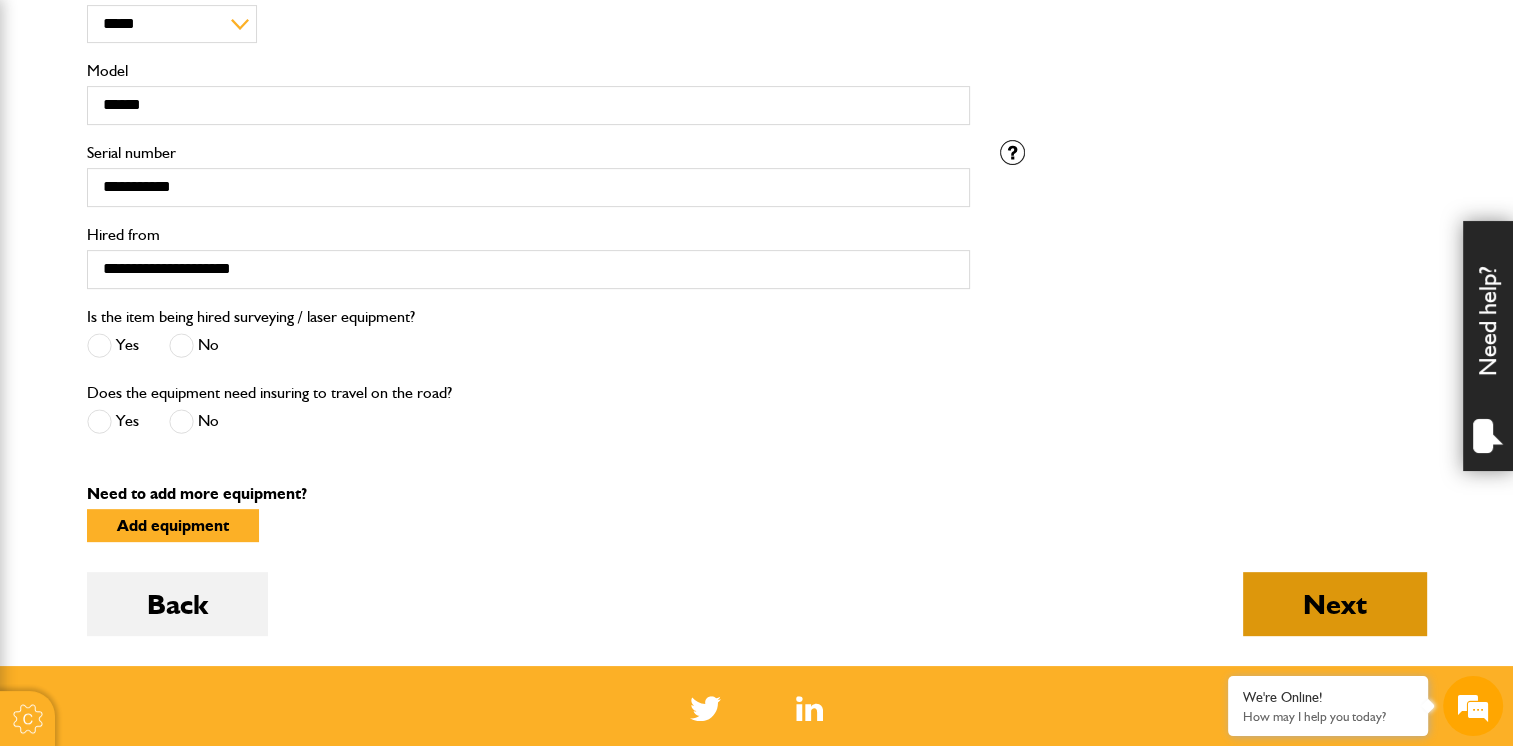 click on "Next" at bounding box center [1335, 604] 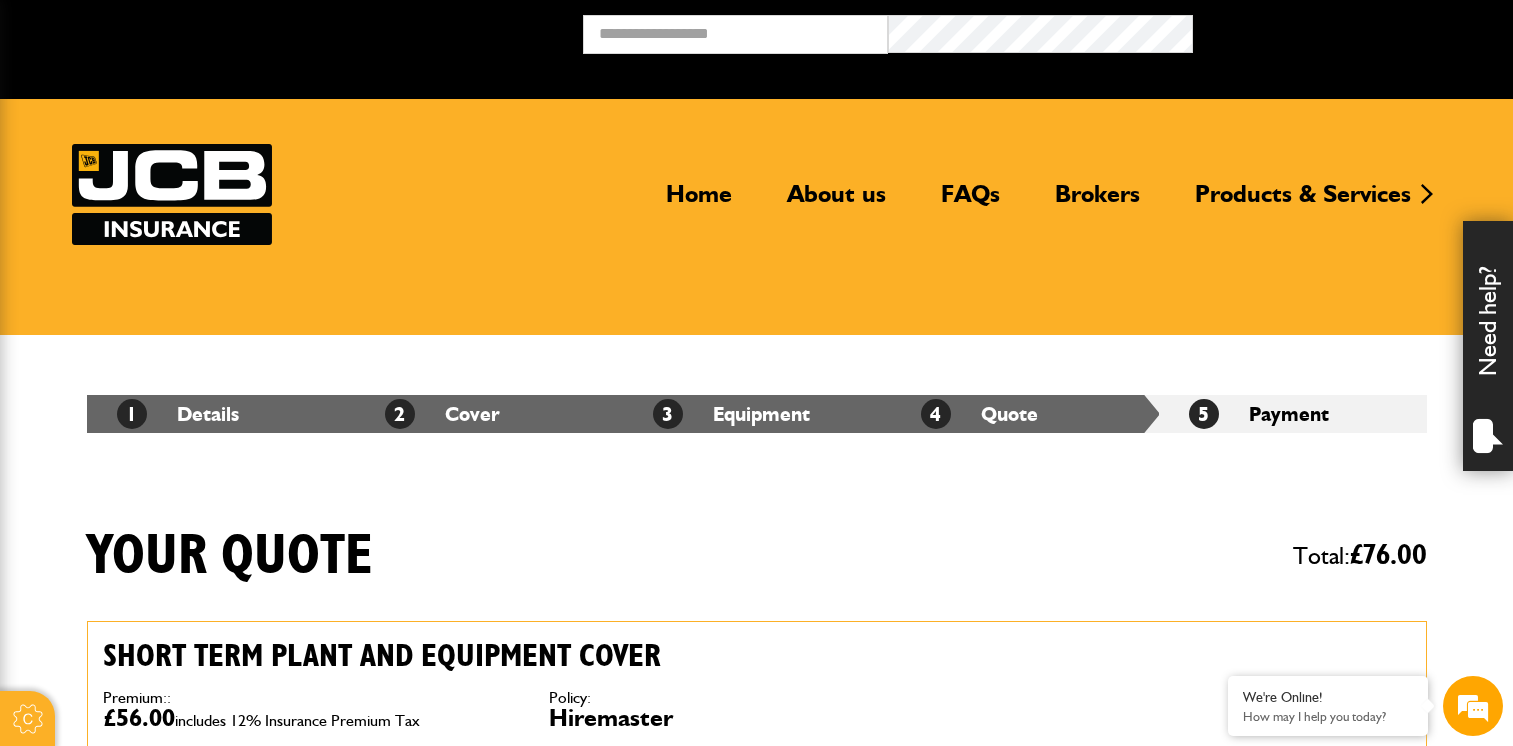 scroll, scrollTop: 0, scrollLeft: 0, axis: both 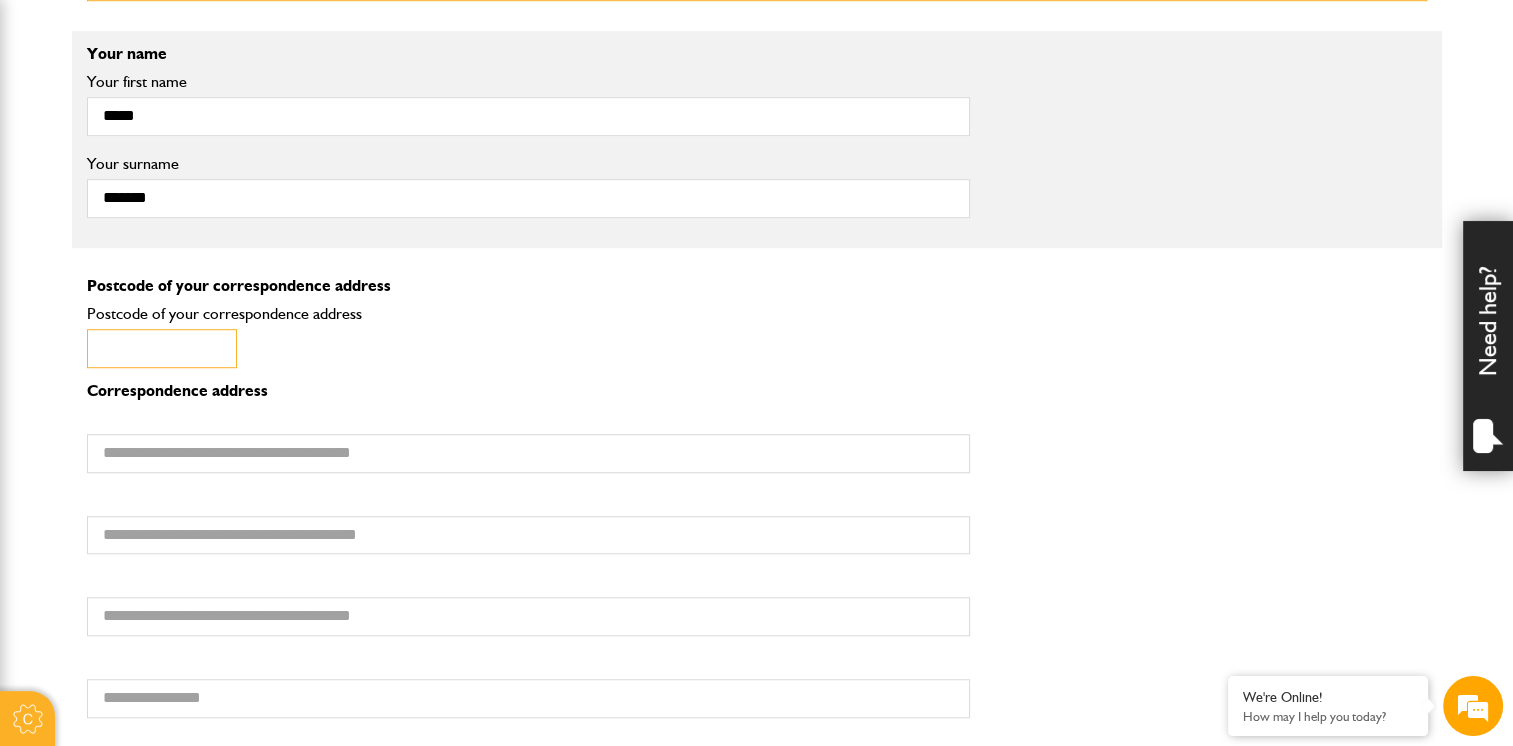 click on "Postcode of your correspondence address" at bounding box center [162, 348] 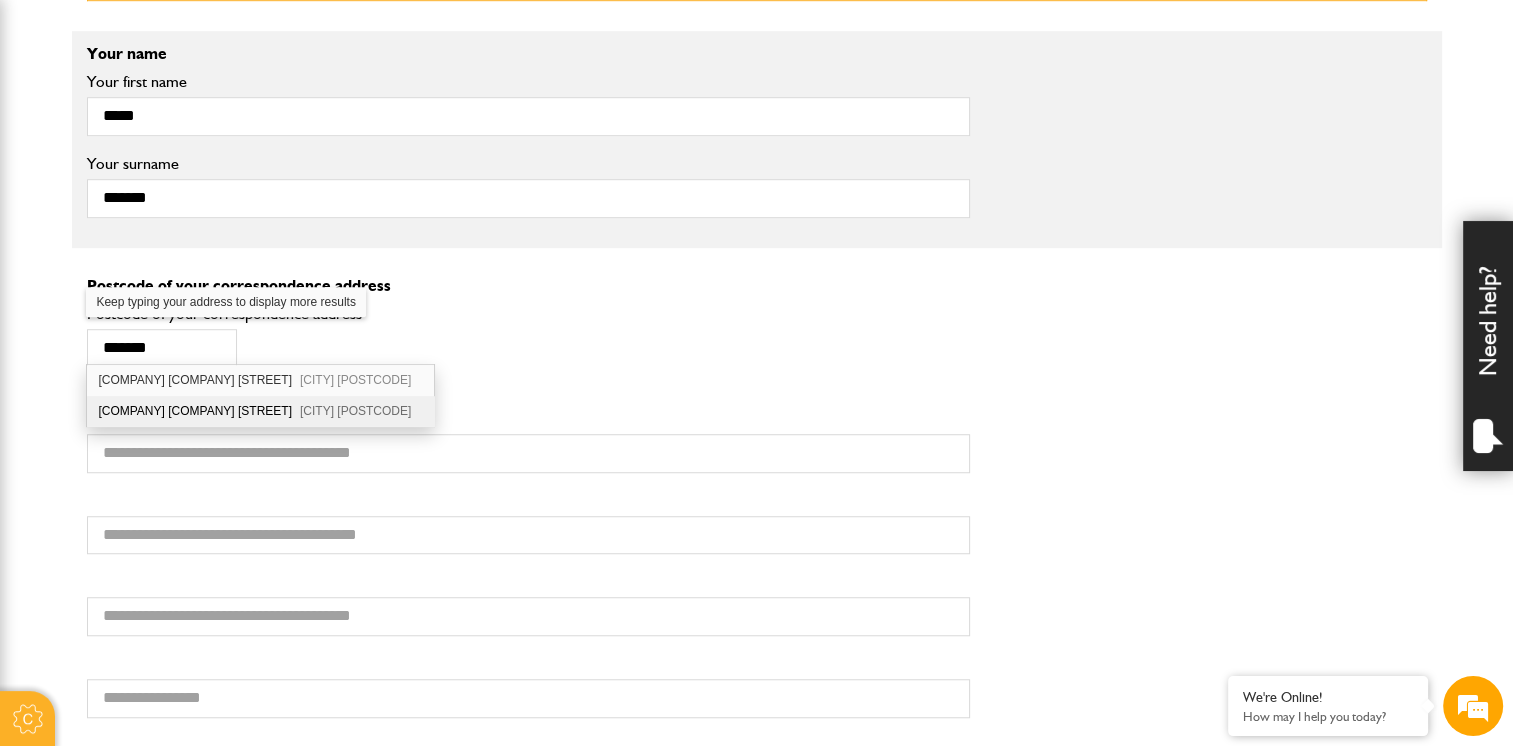 click on "Leodiensian Sports Club Ltd Crag Lane Leeds LS17 5PR" at bounding box center [260, 411] 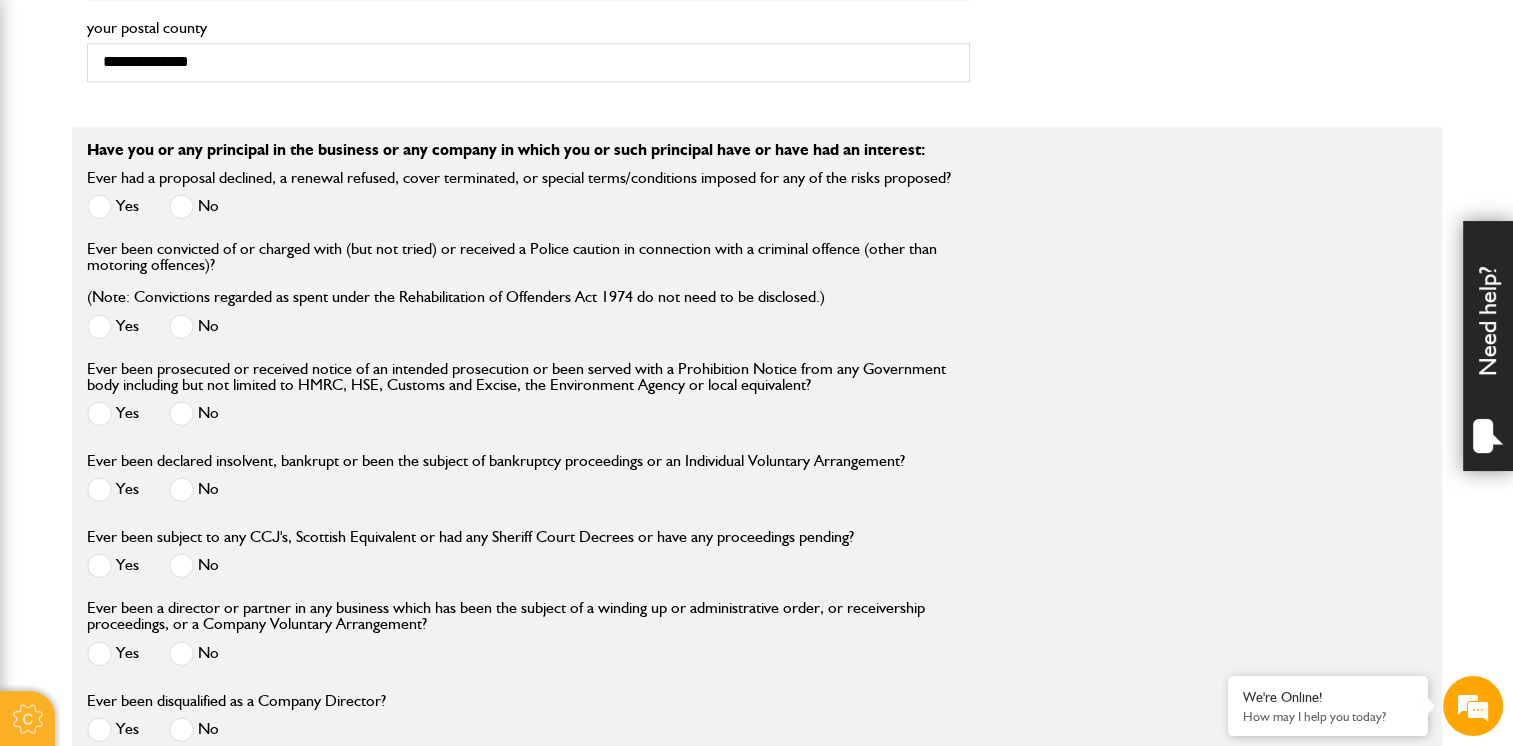 scroll, scrollTop: 2043, scrollLeft: 0, axis: vertical 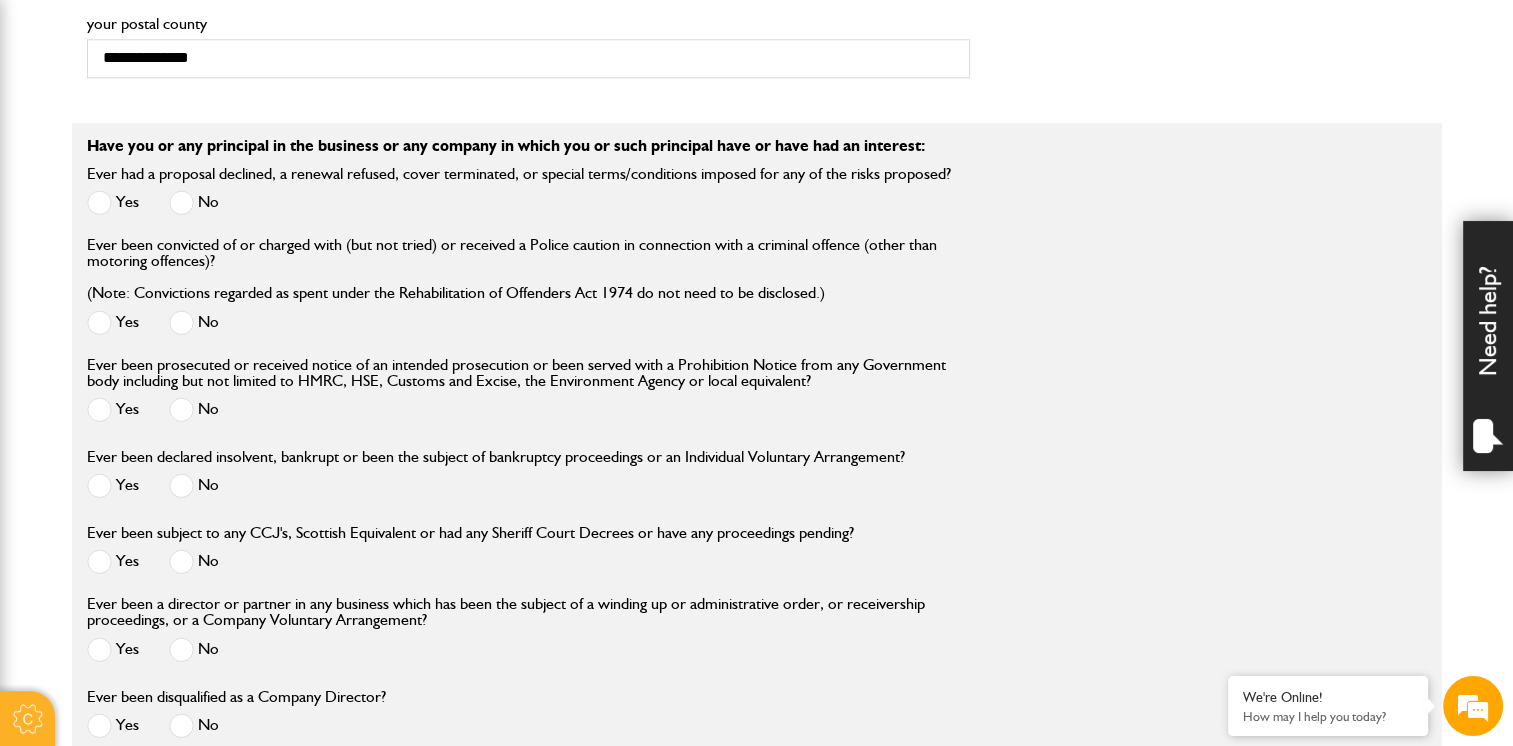 click on "No" at bounding box center [194, 205] 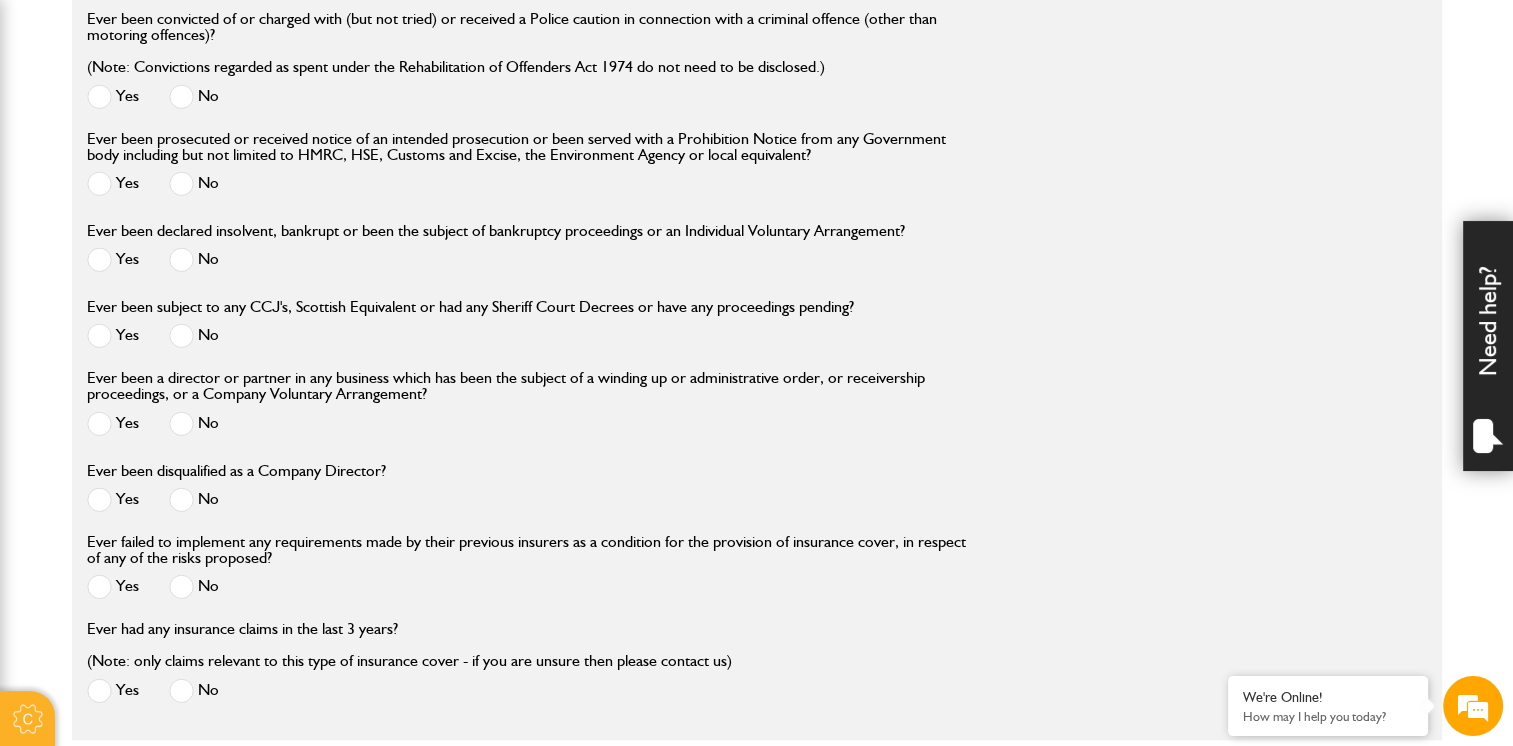 scroll, scrollTop: 2282, scrollLeft: 0, axis: vertical 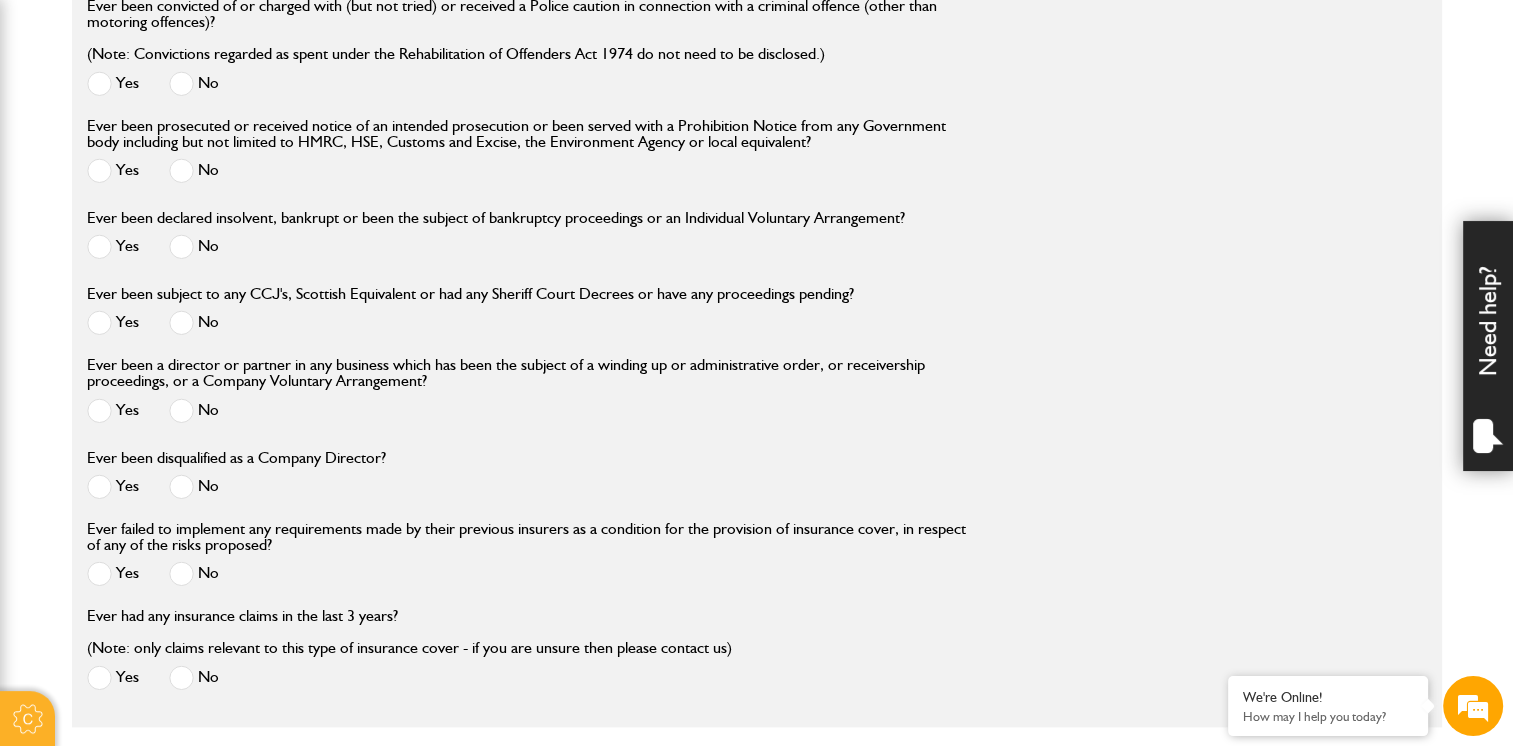 click at bounding box center [181, 410] 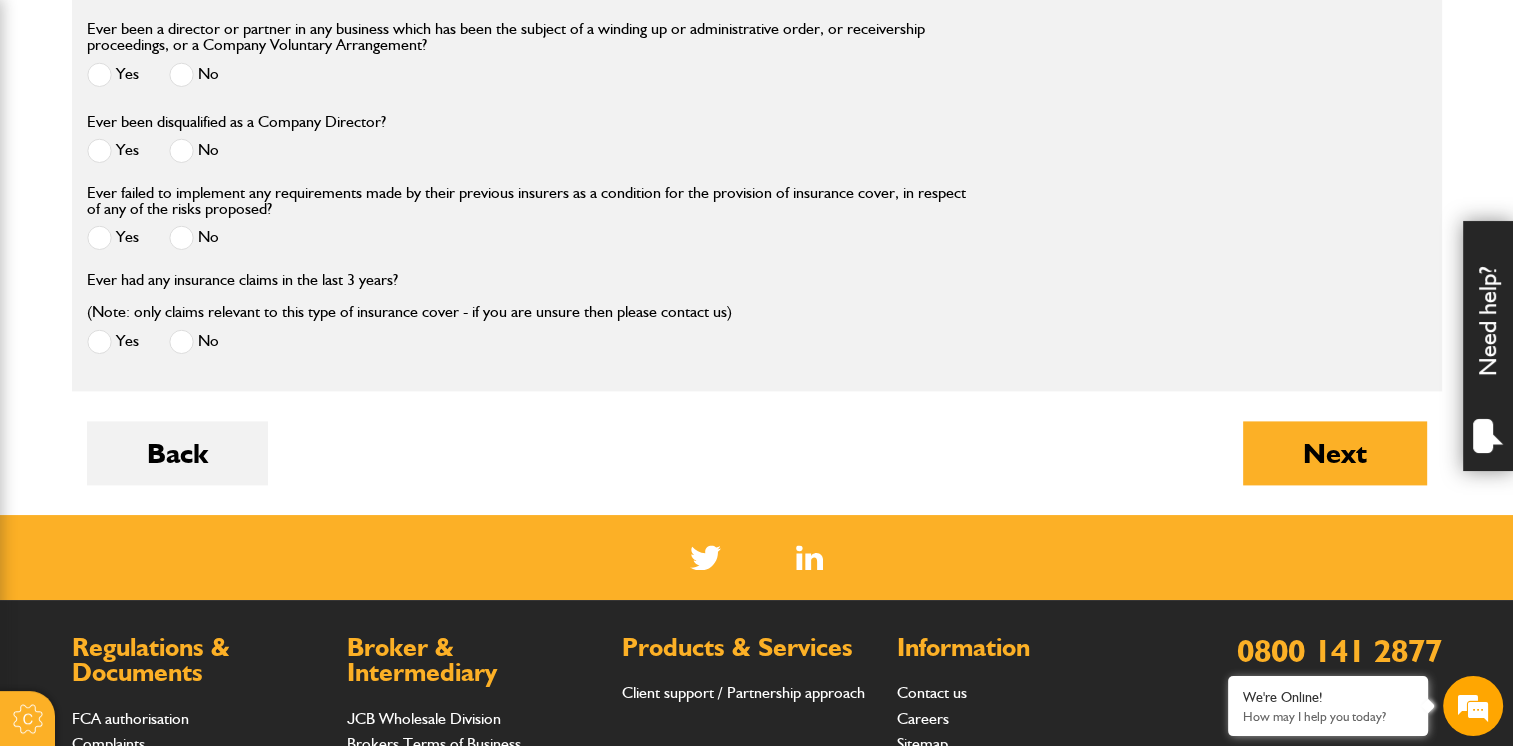 scroll, scrollTop: 2627, scrollLeft: 0, axis: vertical 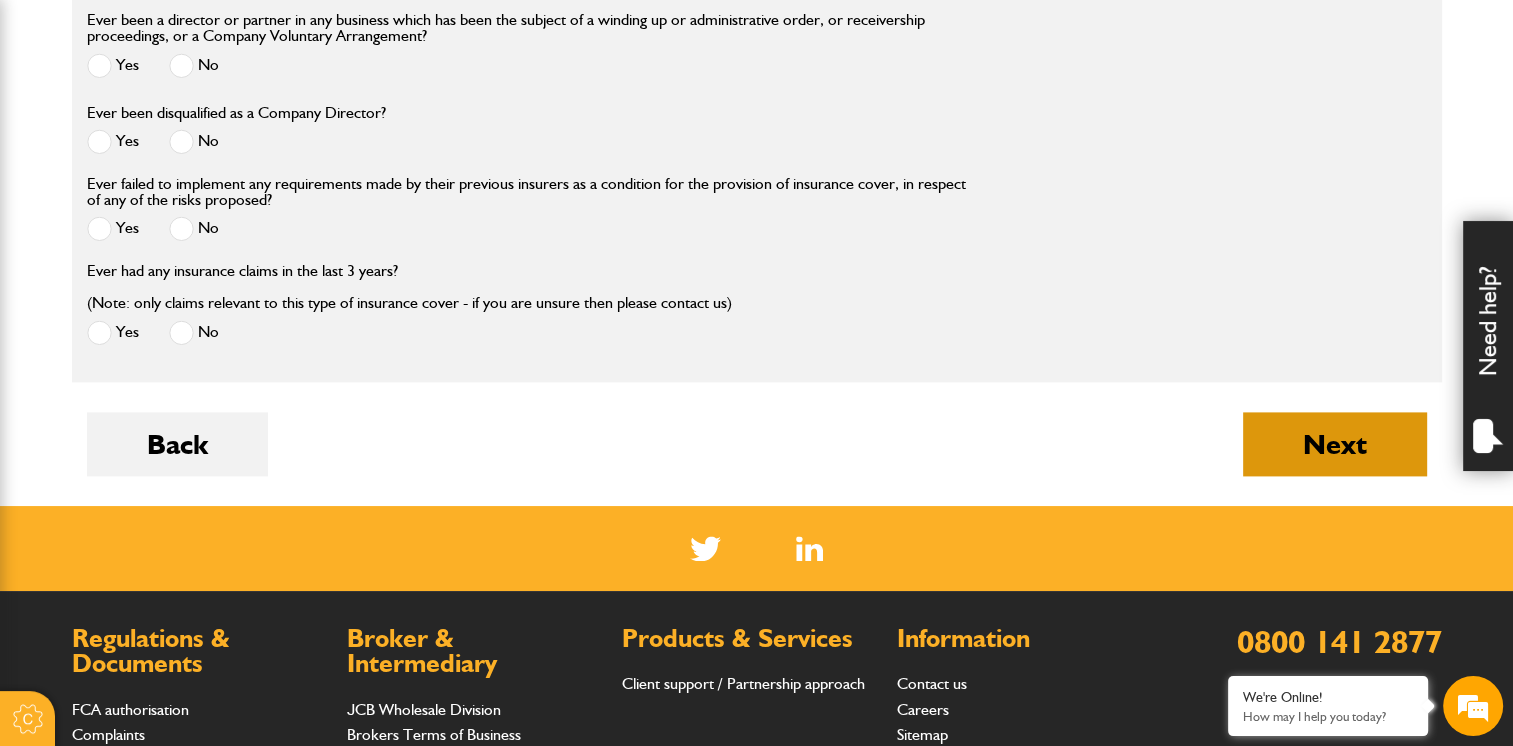 click on "Next" at bounding box center [1335, 444] 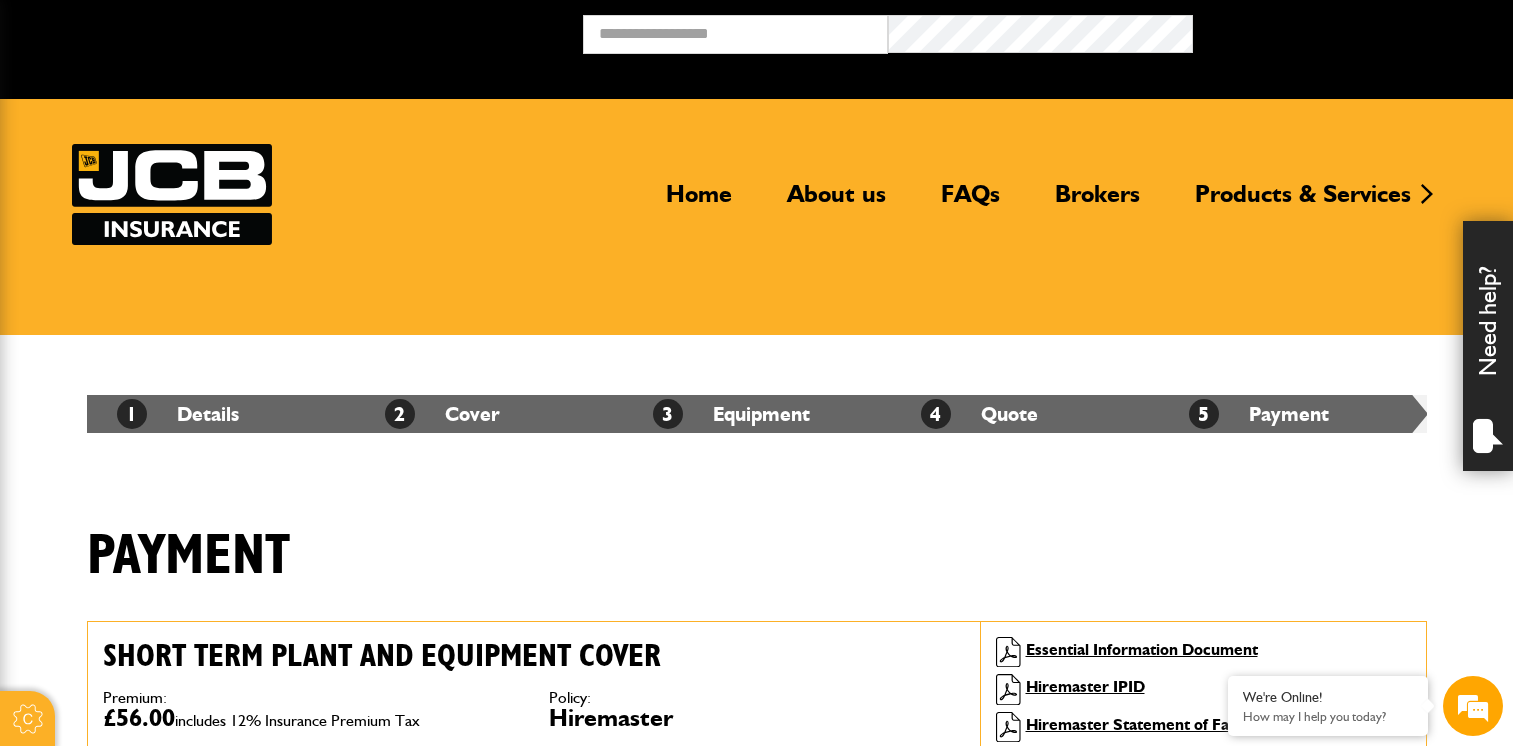 scroll, scrollTop: 0, scrollLeft: 0, axis: both 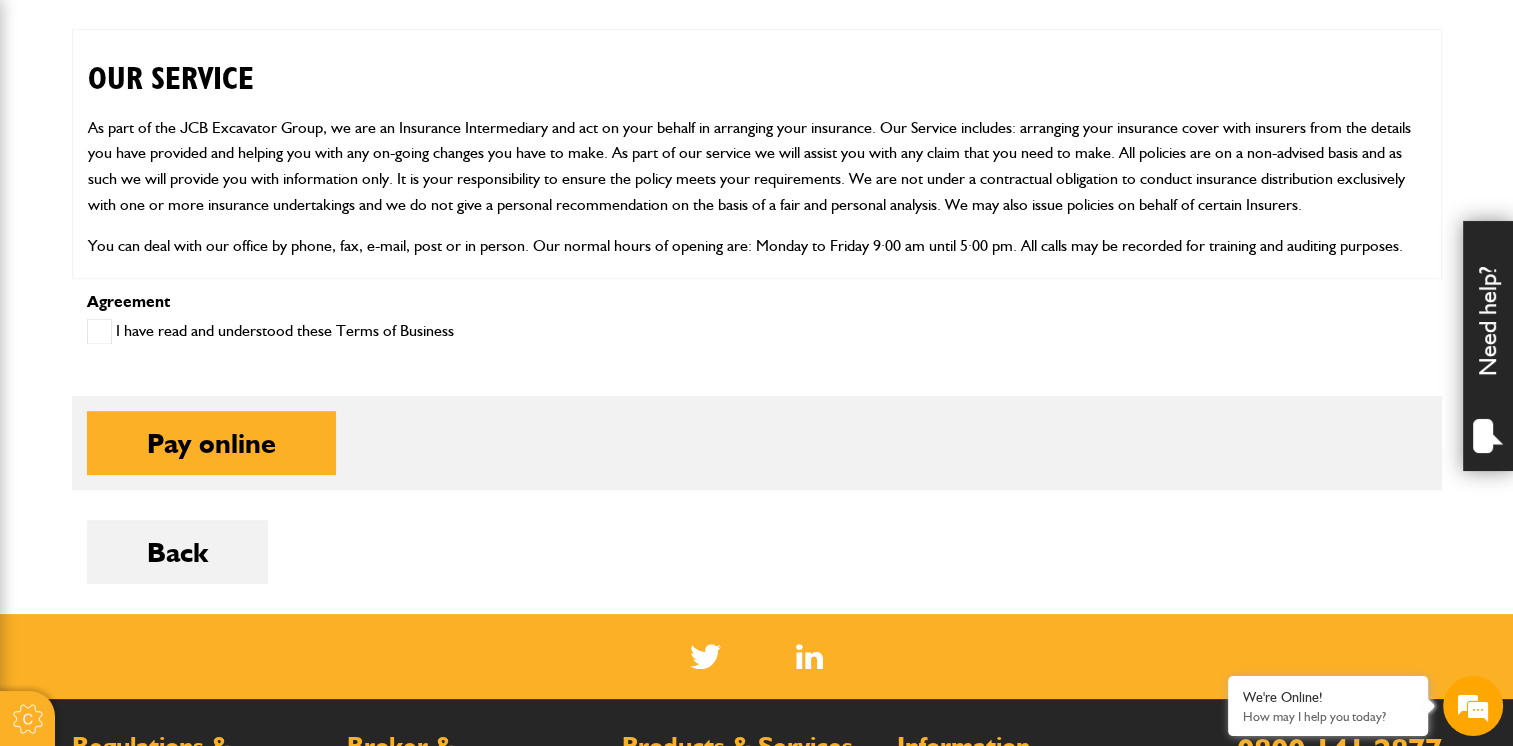 click at bounding box center [99, 331] 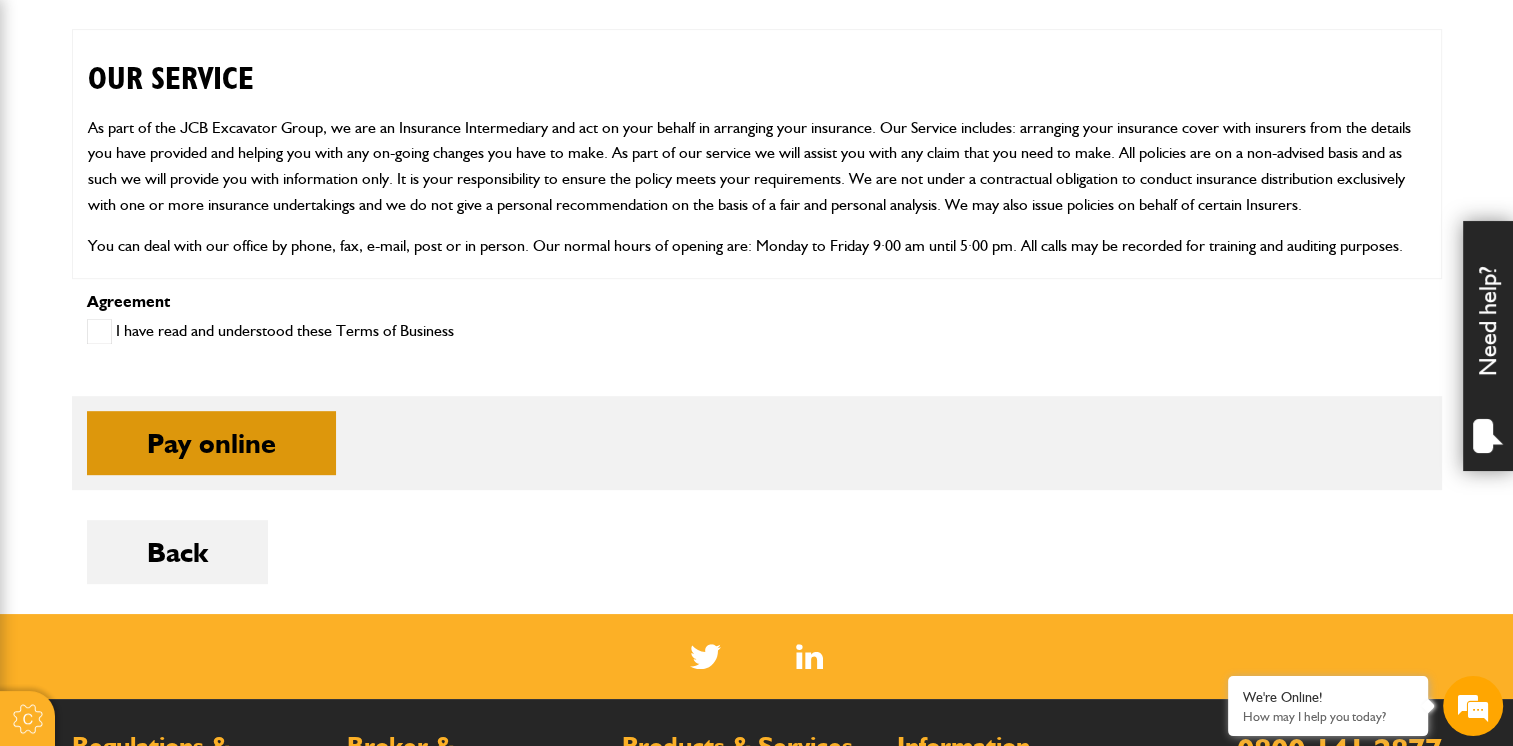 click on "Pay online" at bounding box center (211, 443) 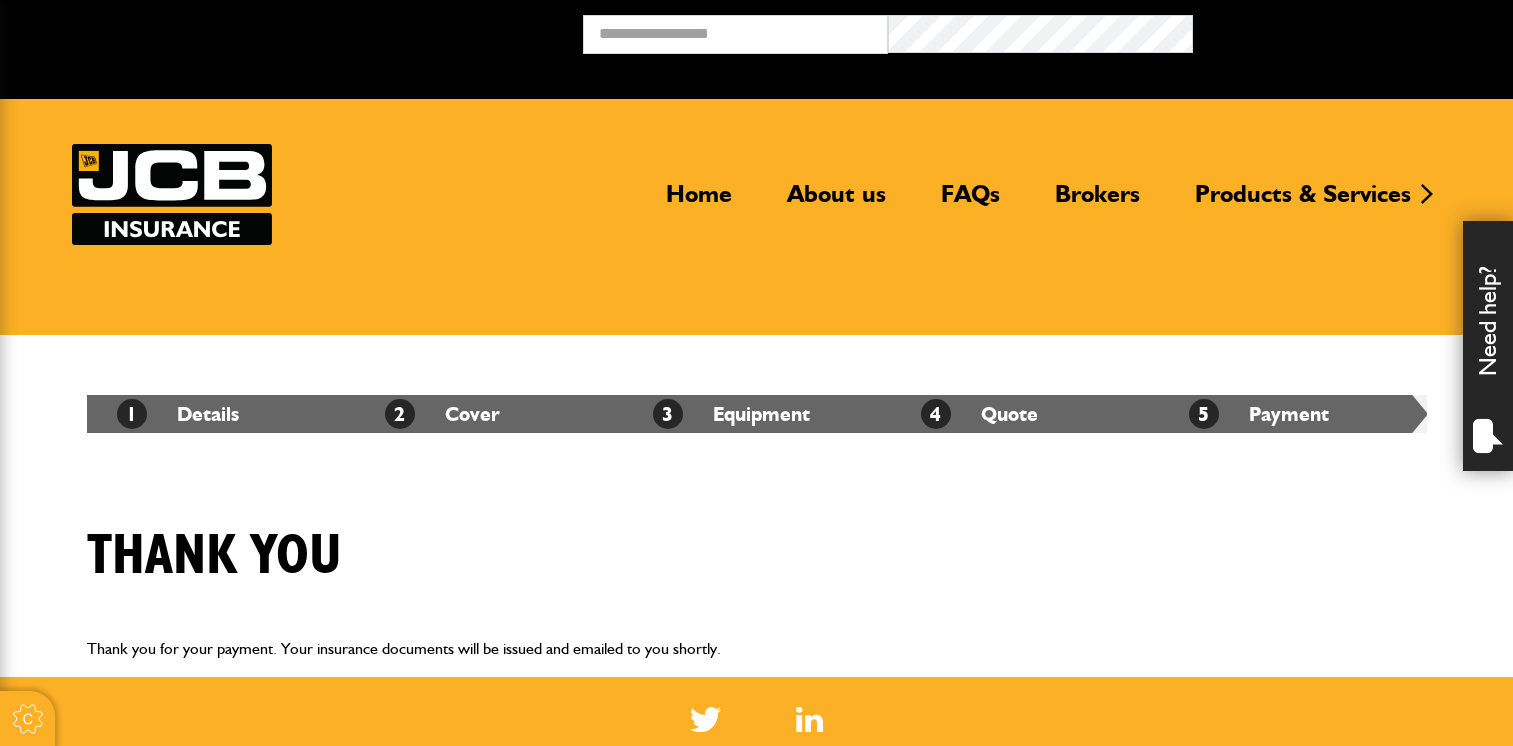 scroll, scrollTop: 0, scrollLeft: 0, axis: both 